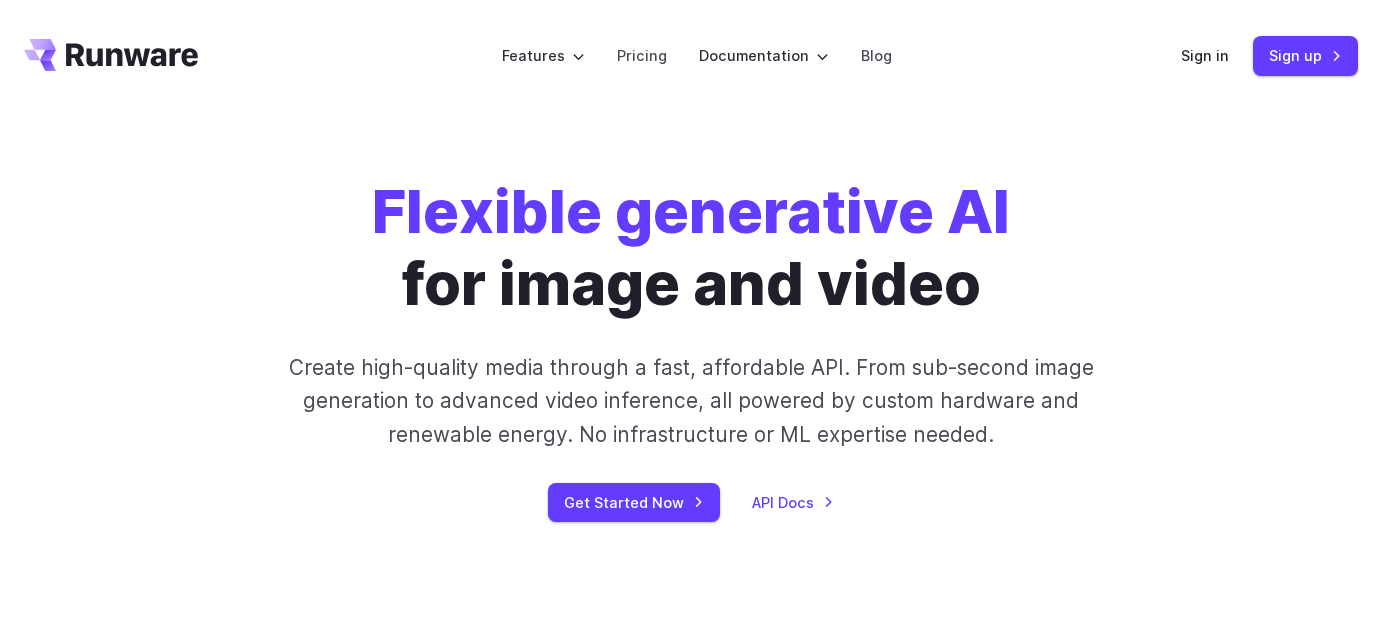 scroll, scrollTop: 0, scrollLeft: 0, axis: both 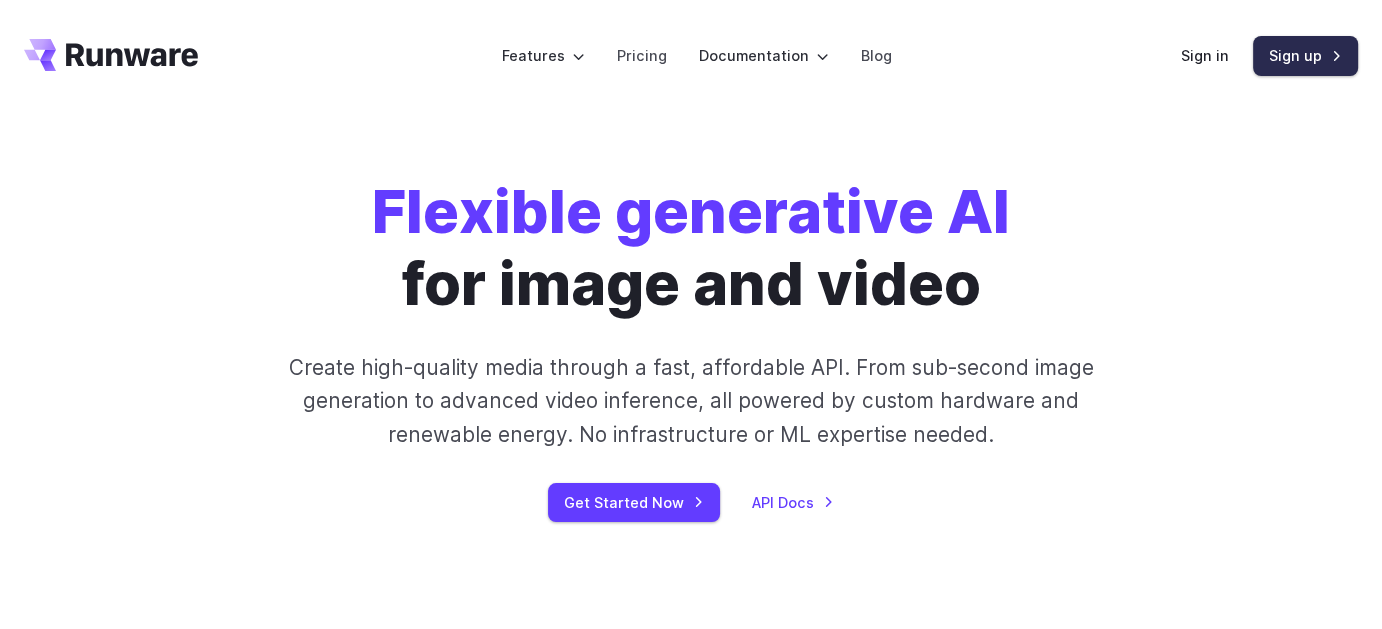 click on "Sign up" at bounding box center (1305, 55) 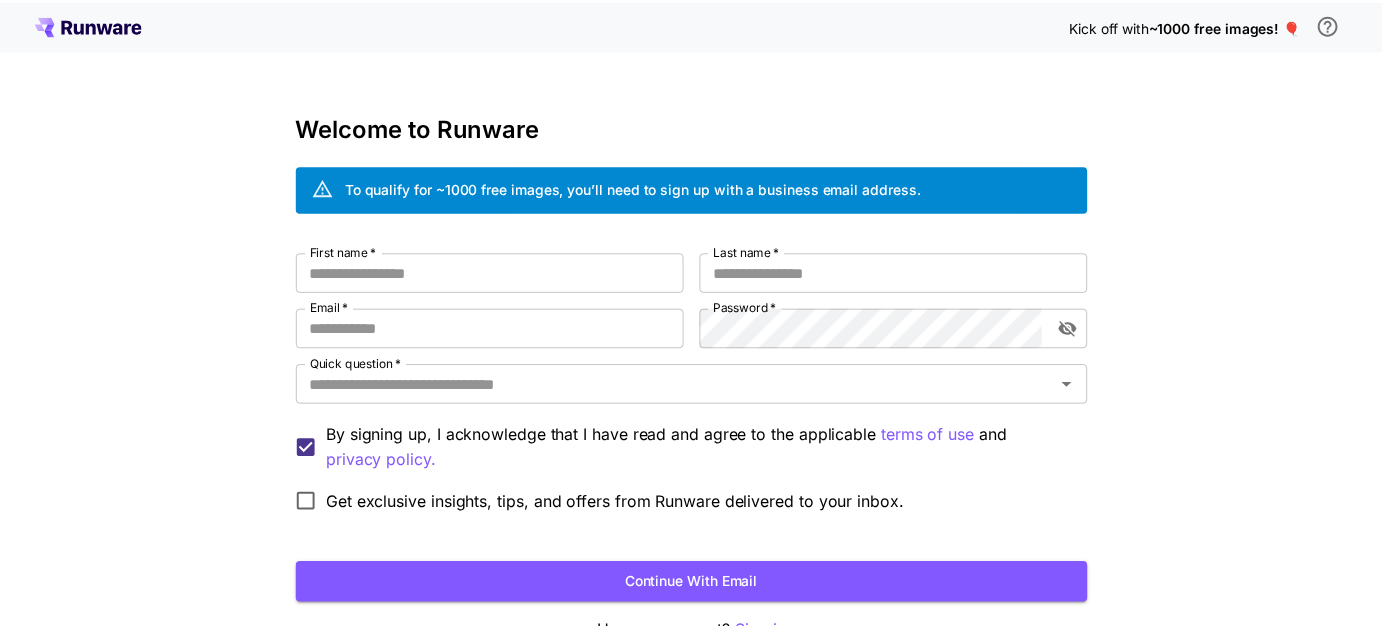 scroll, scrollTop: 0, scrollLeft: 0, axis: both 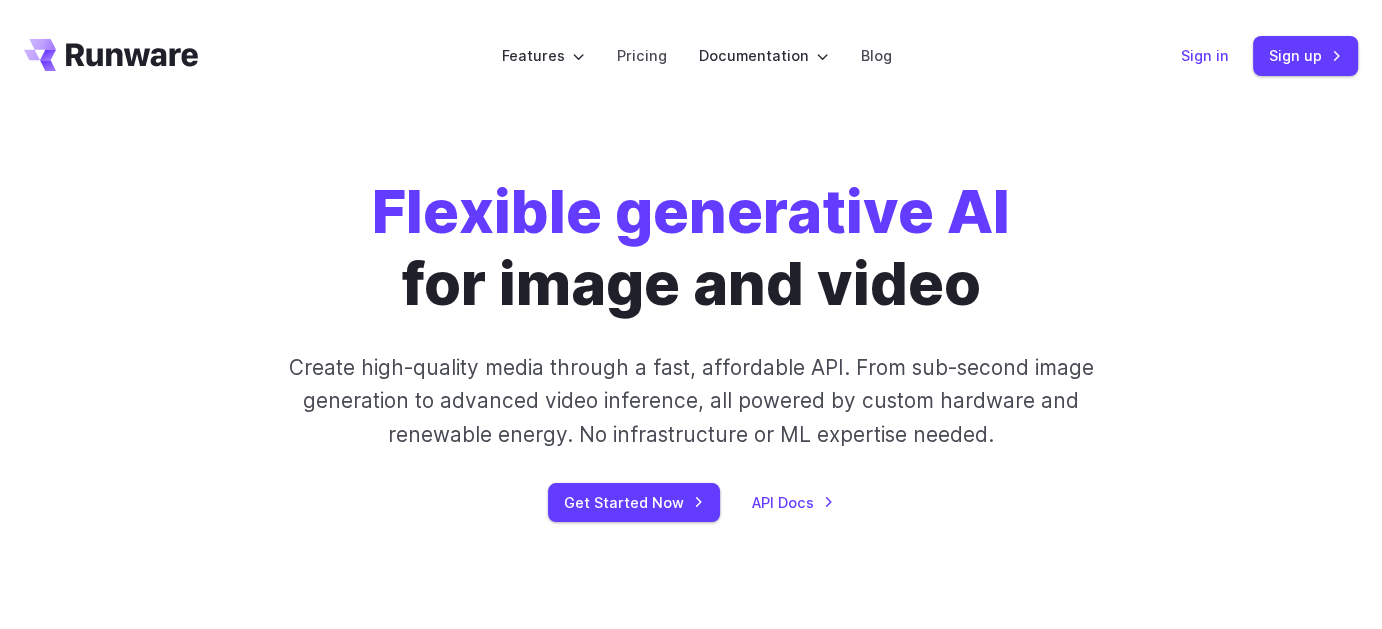 click on "Sign in" at bounding box center (1205, 55) 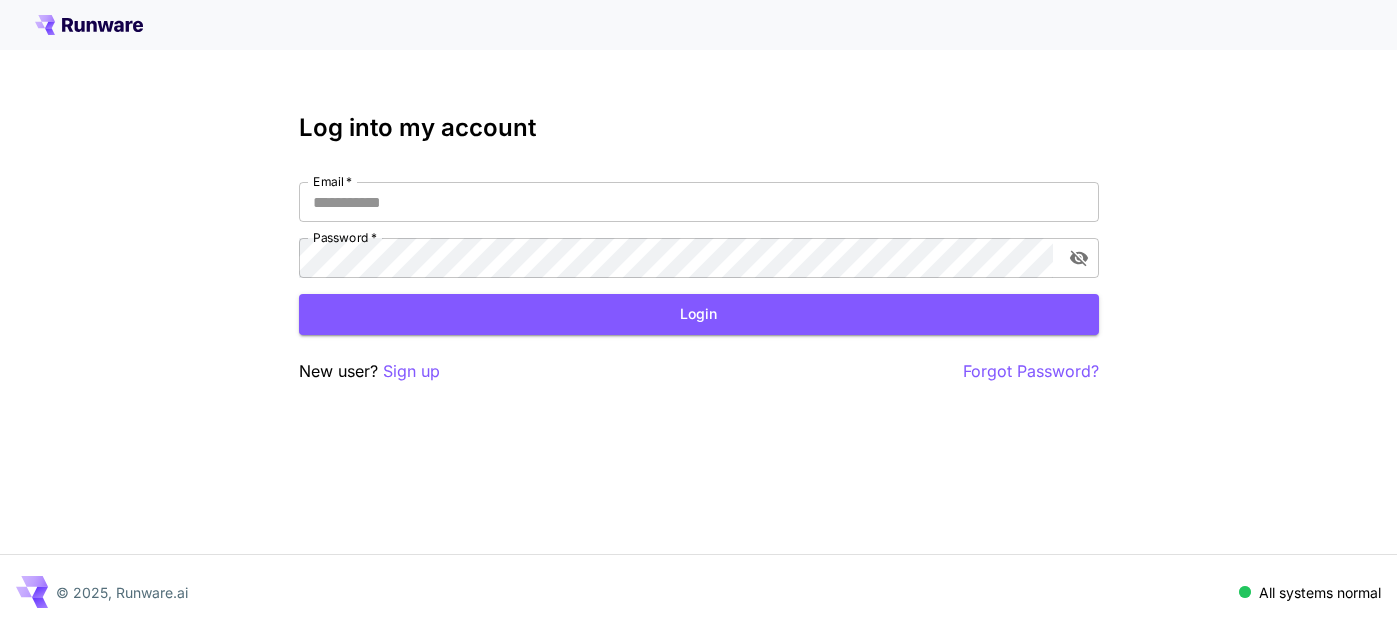 scroll, scrollTop: 0, scrollLeft: 0, axis: both 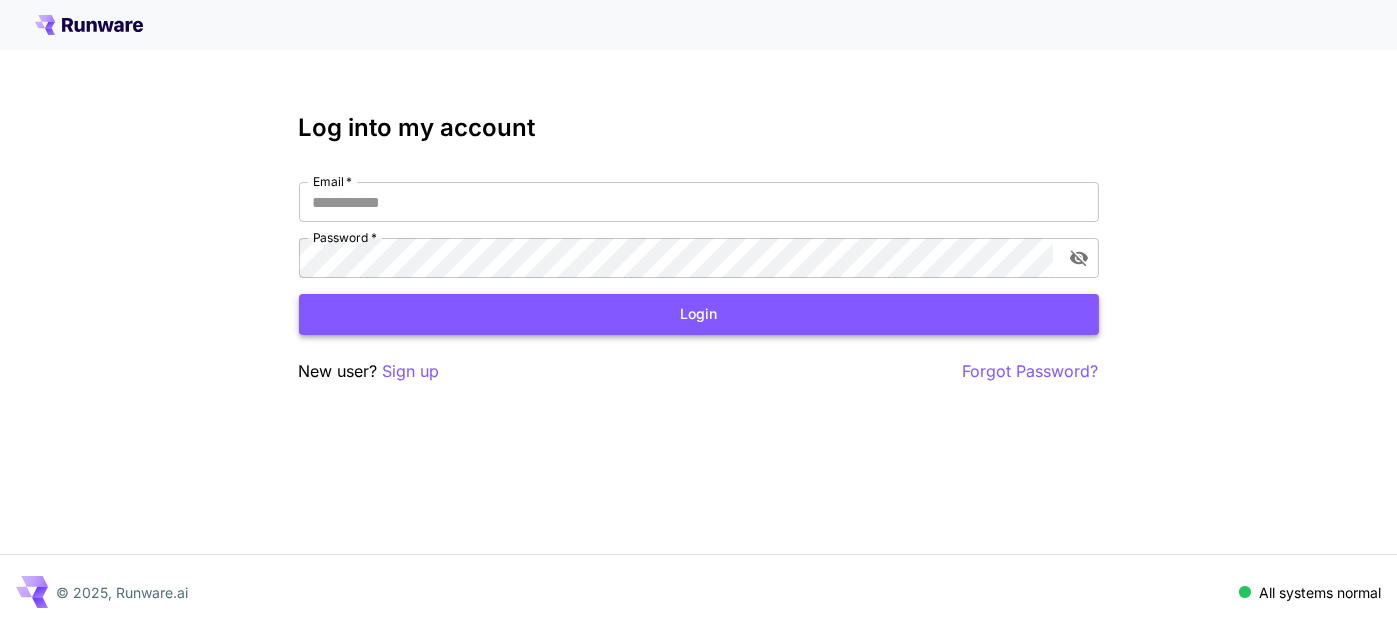 type on "**********" 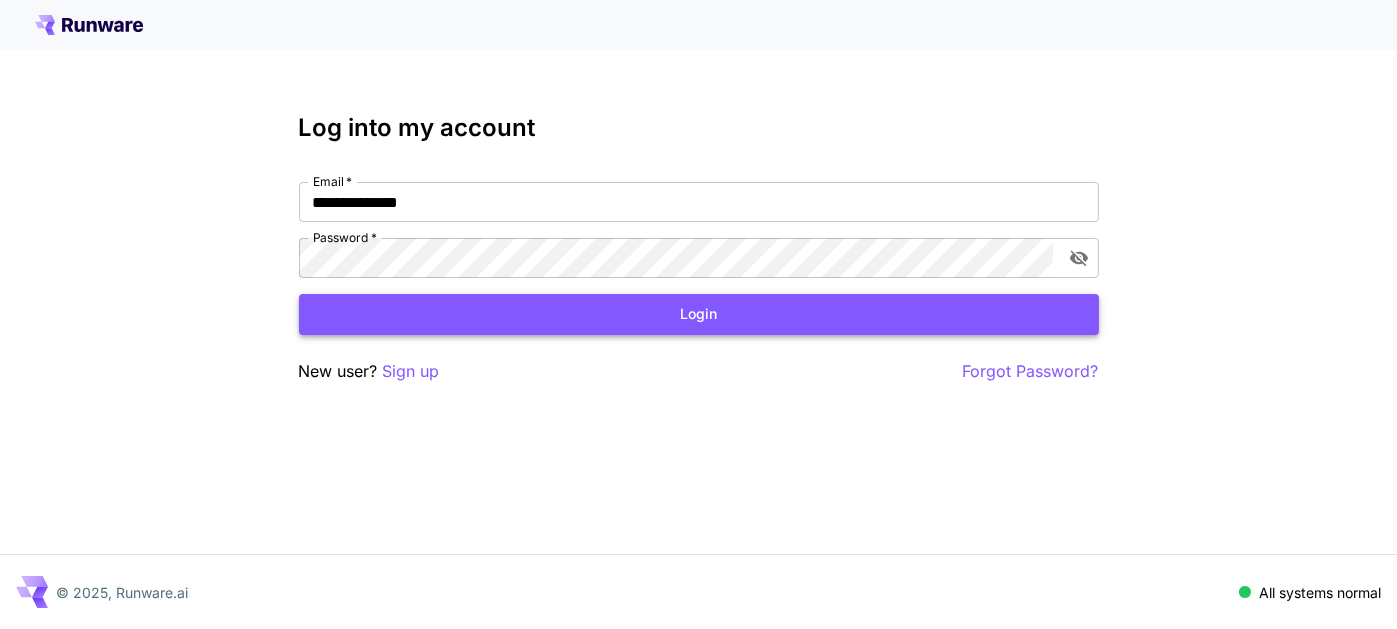 click on "Login" at bounding box center [699, 314] 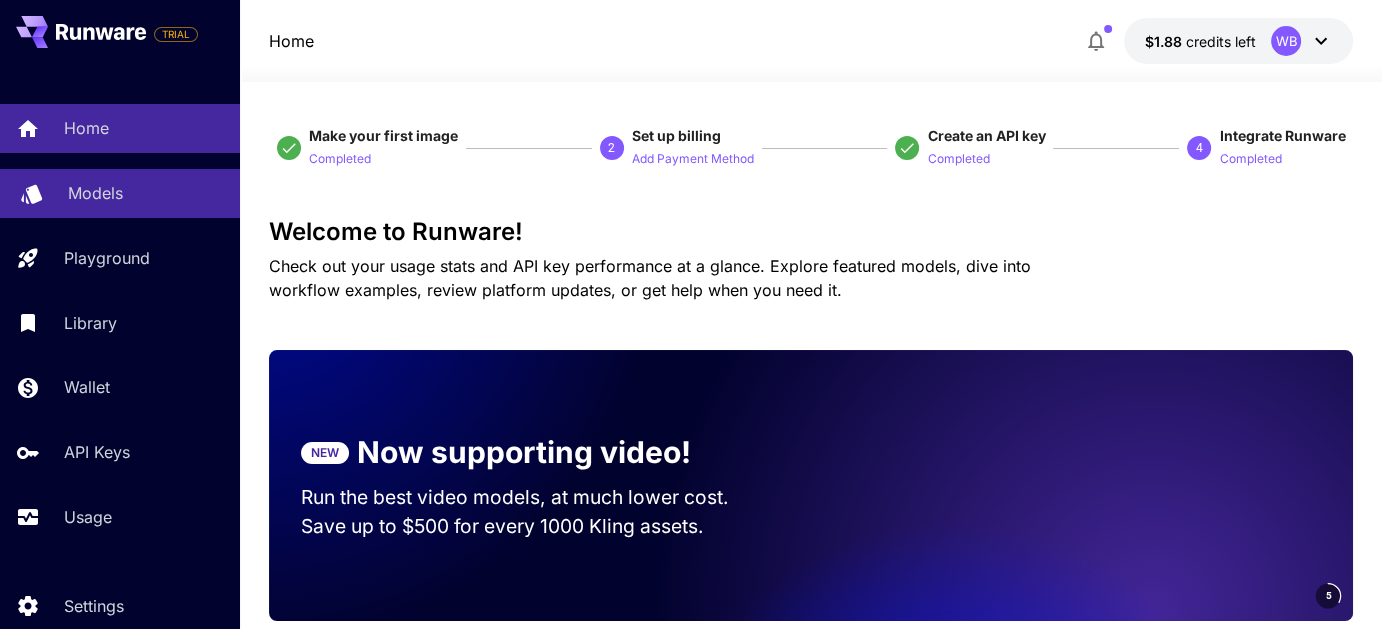 click on "Models" at bounding box center [95, 193] 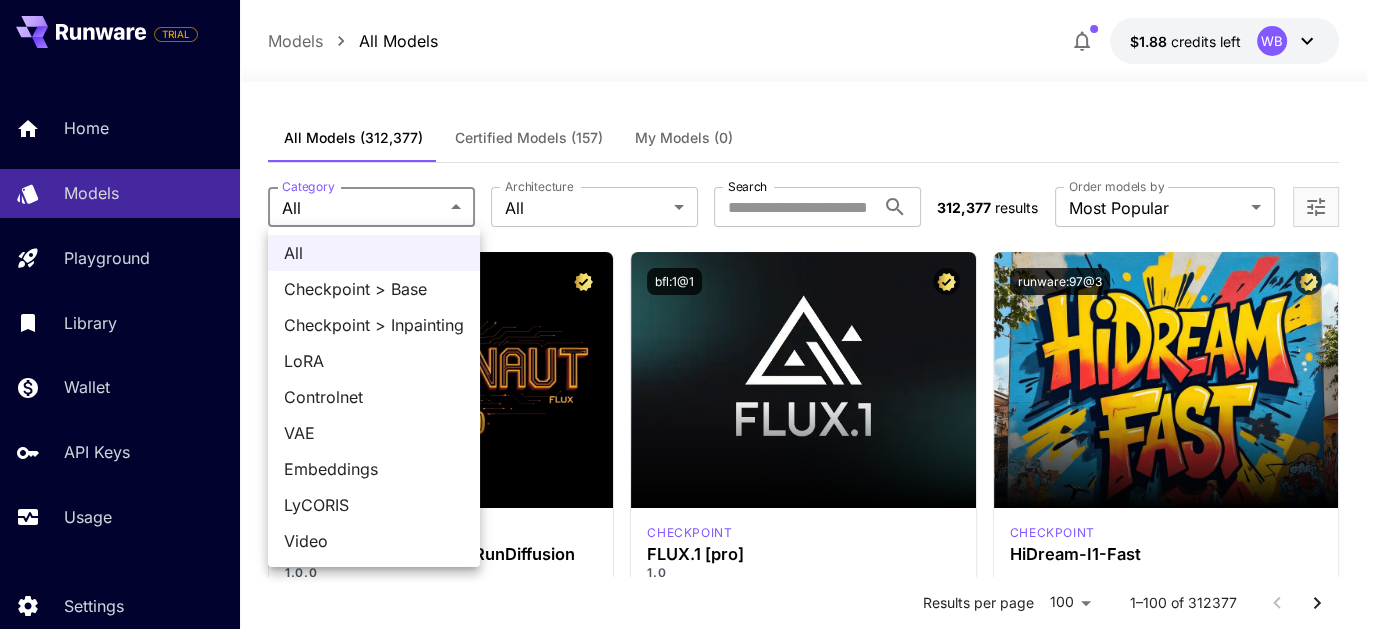 click on "**********" at bounding box center [691, 13020] 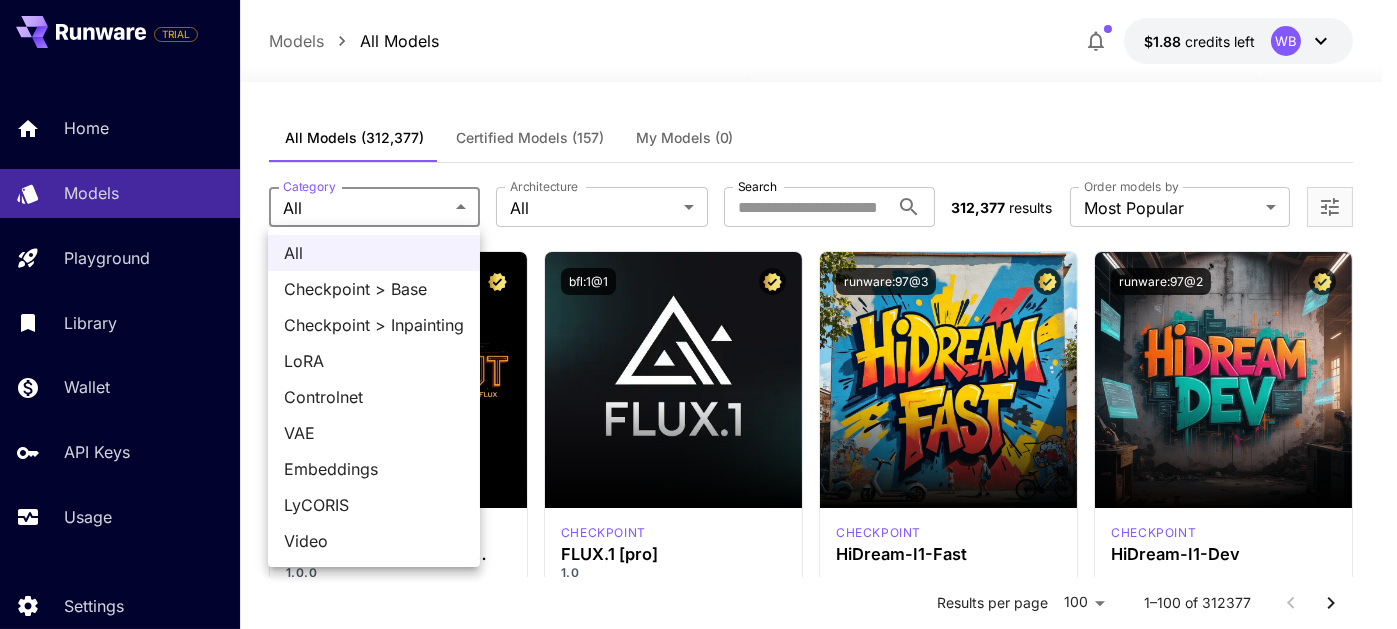 click on "Video" at bounding box center [374, 541] 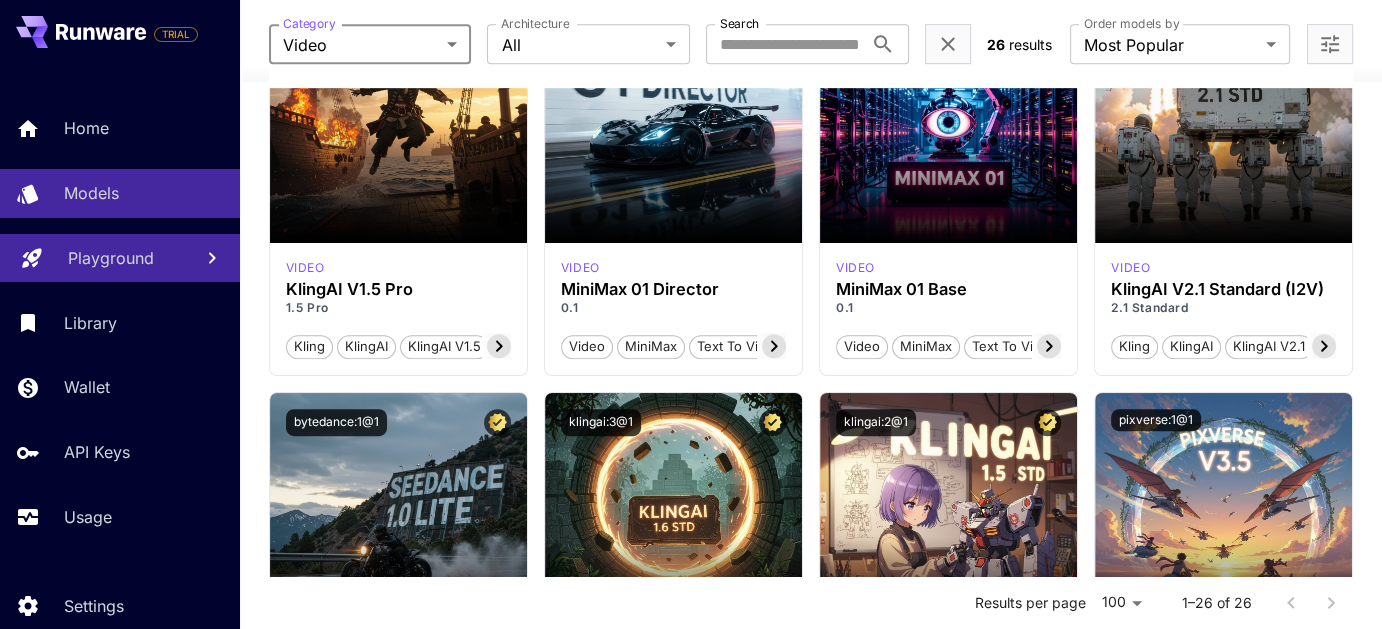 scroll, scrollTop: 600, scrollLeft: 0, axis: vertical 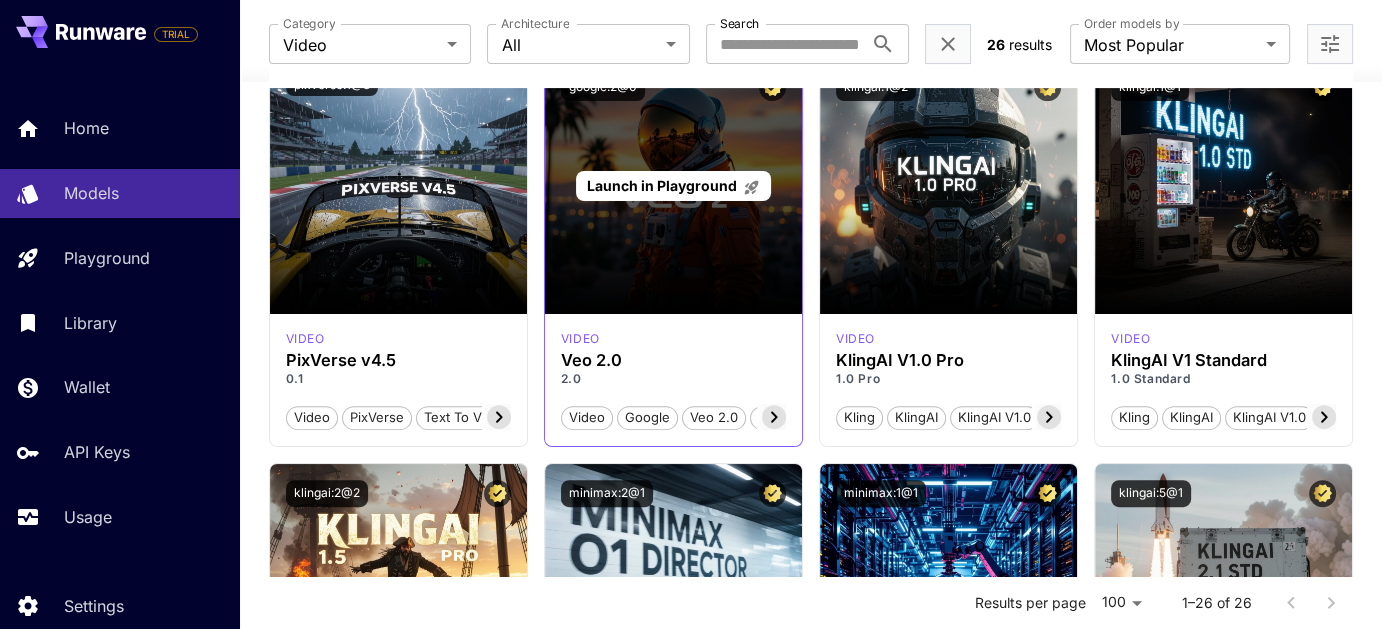 click on "Launch in Playground" at bounding box center (673, 186) 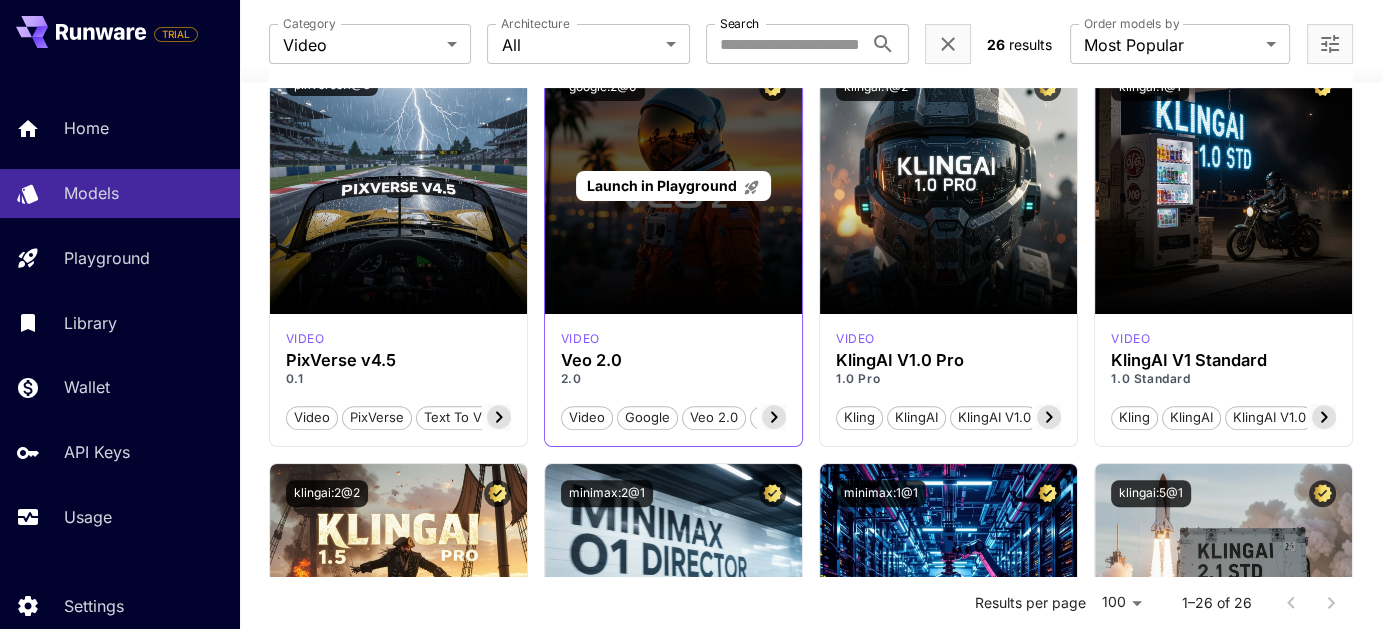 click on "Launch in Playground" at bounding box center [662, 185] 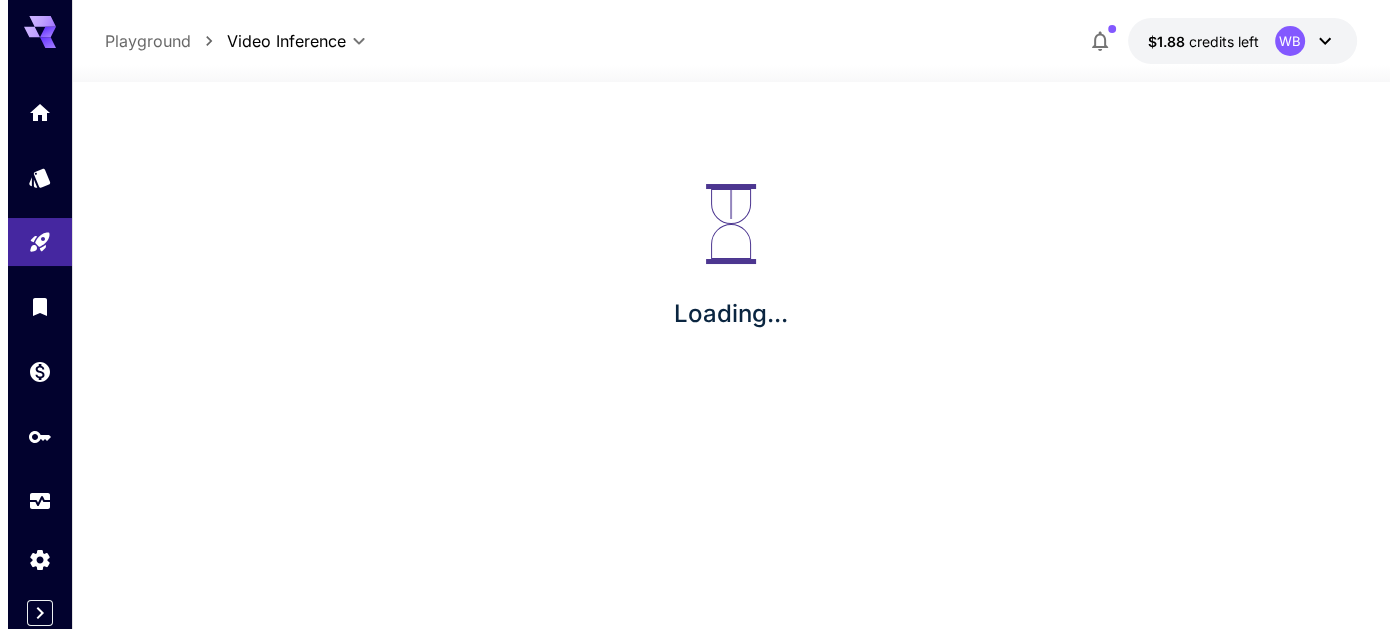 scroll, scrollTop: 0, scrollLeft: 0, axis: both 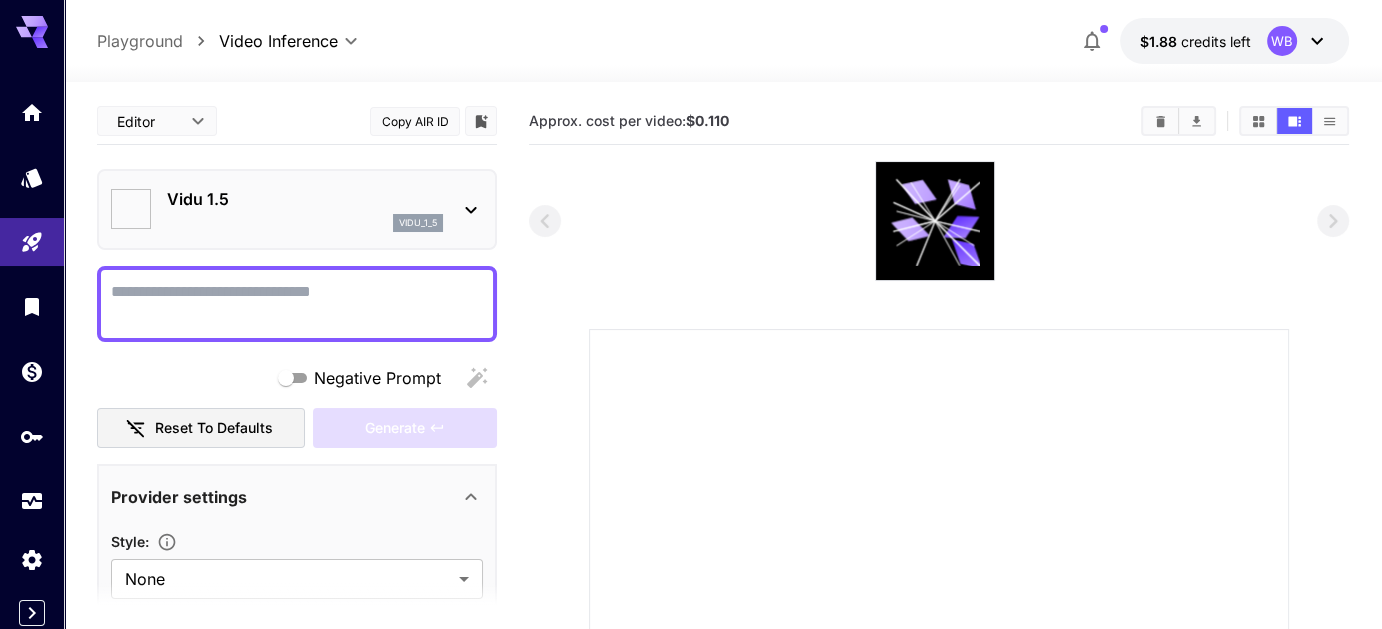 type on "**********" 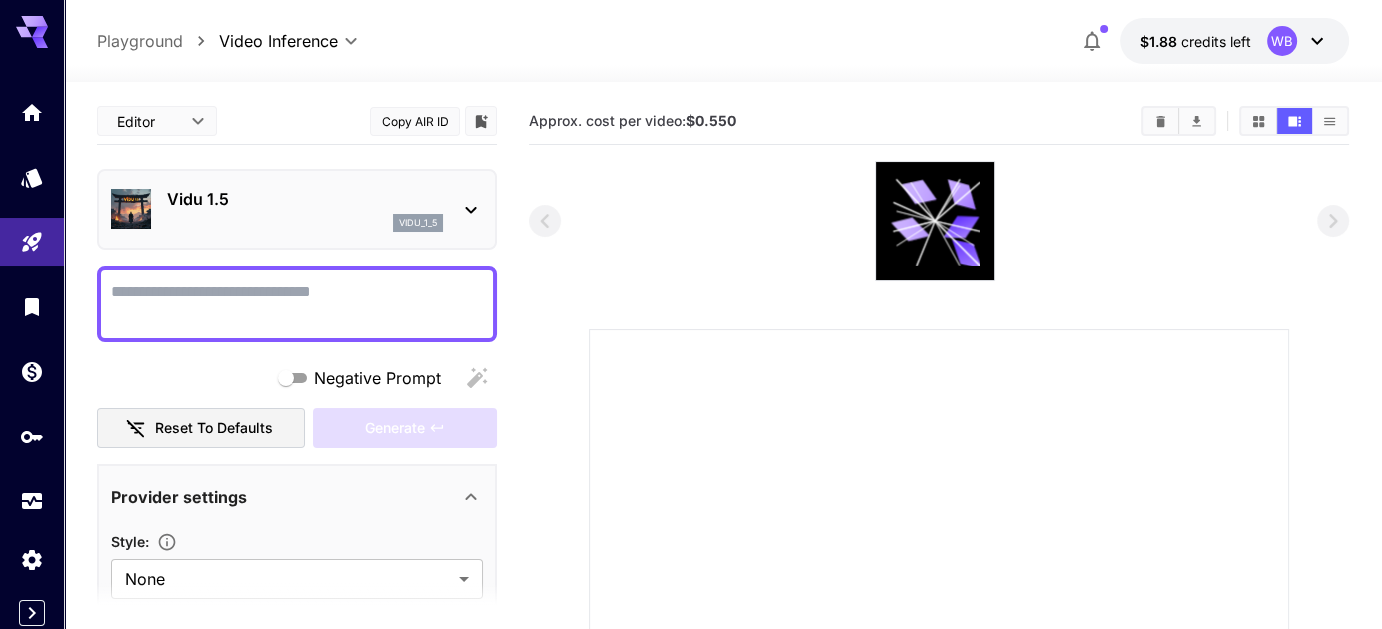 scroll, scrollTop: 0, scrollLeft: 0, axis: both 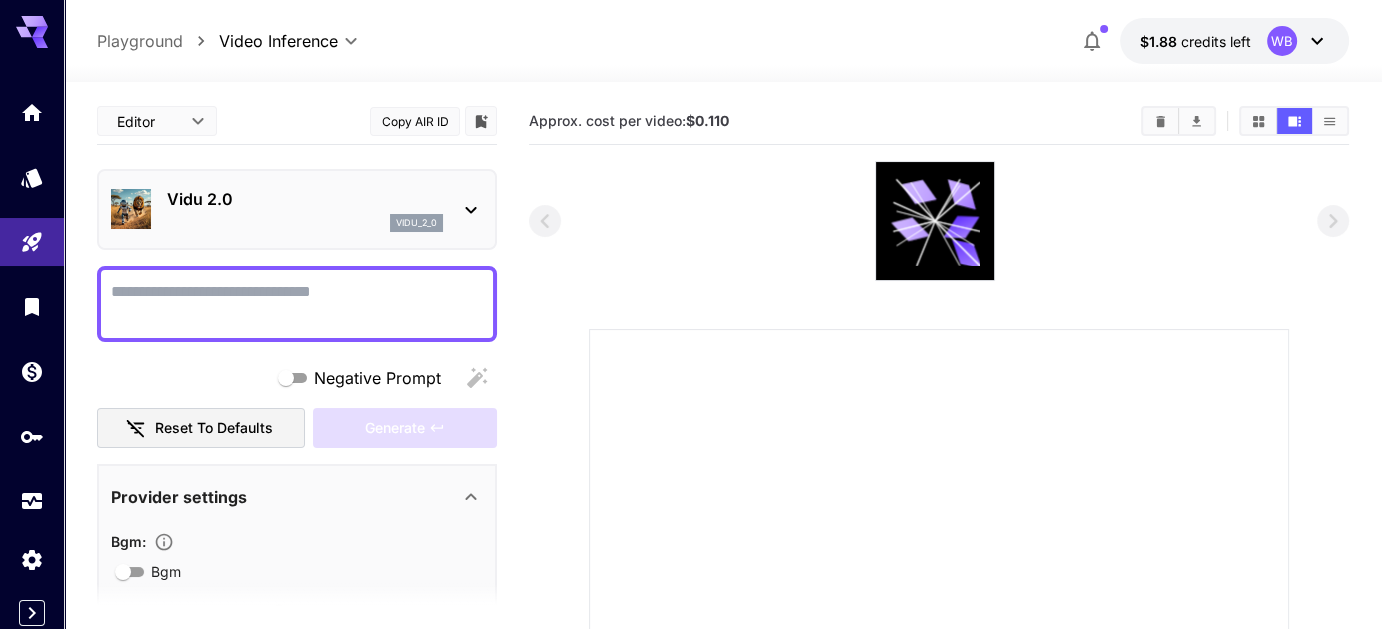 click on "Negative Prompt" at bounding box center (297, 304) 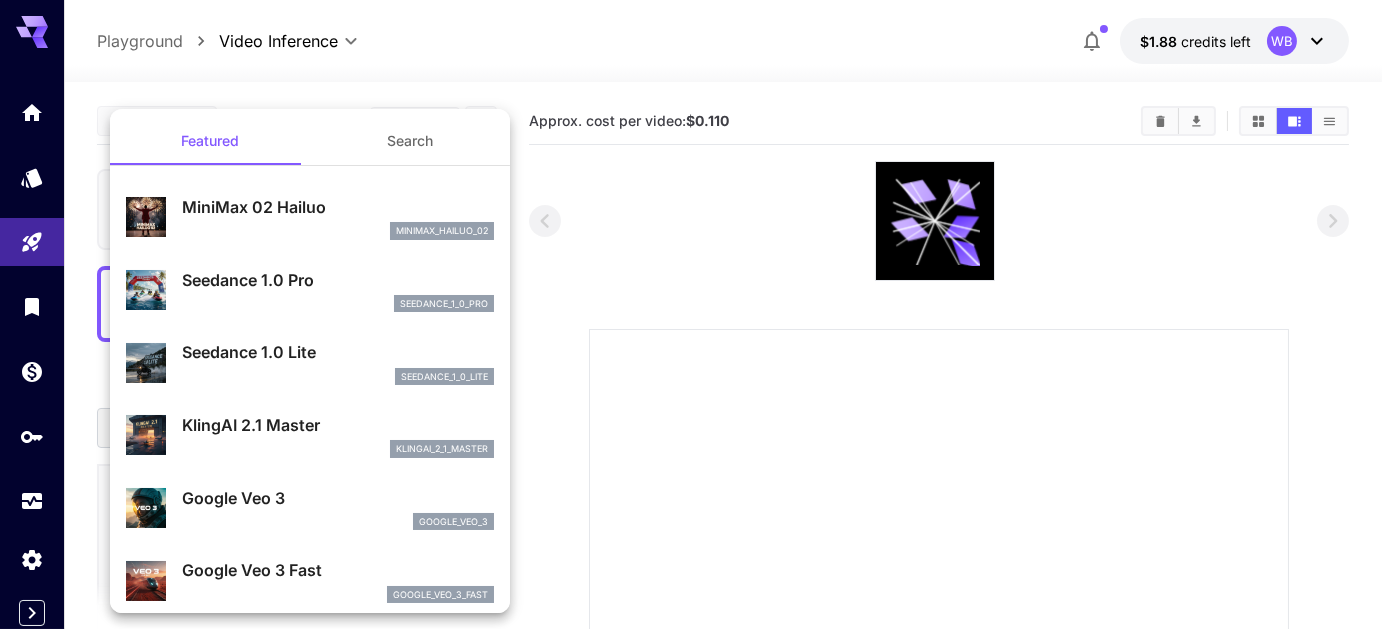 click at bounding box center [698, 314] 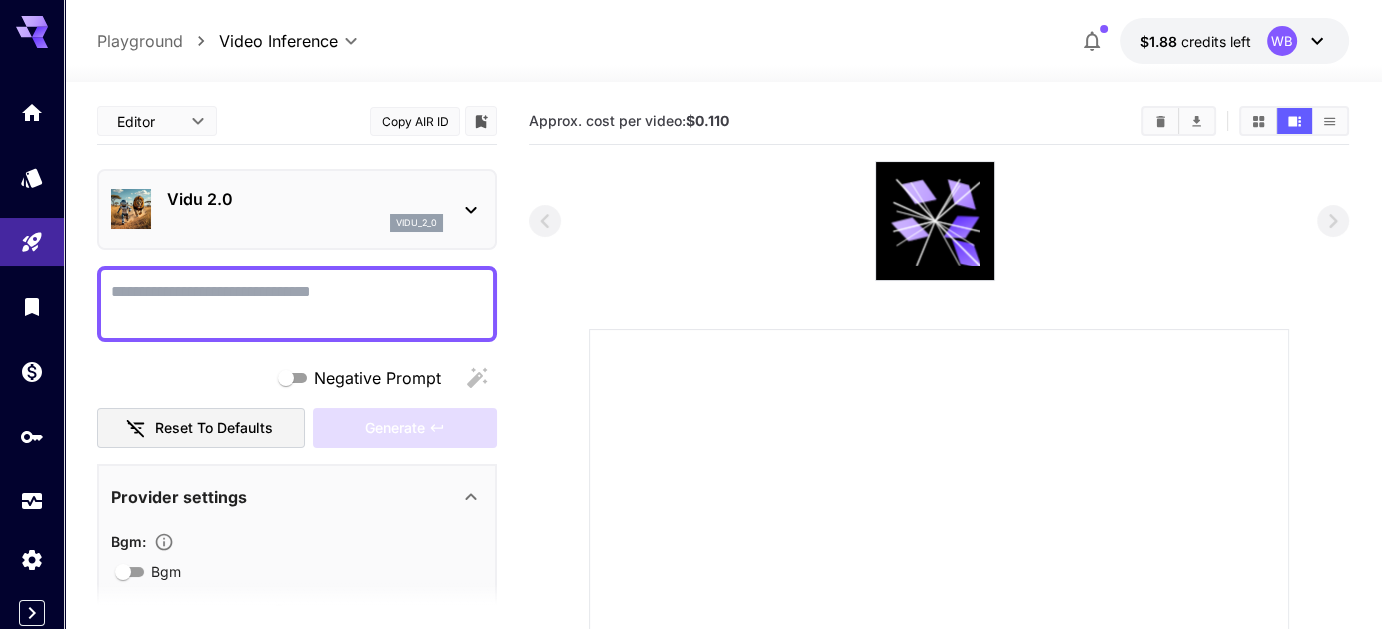 click on "Negative Prompt" at bounding box center (297, 304) 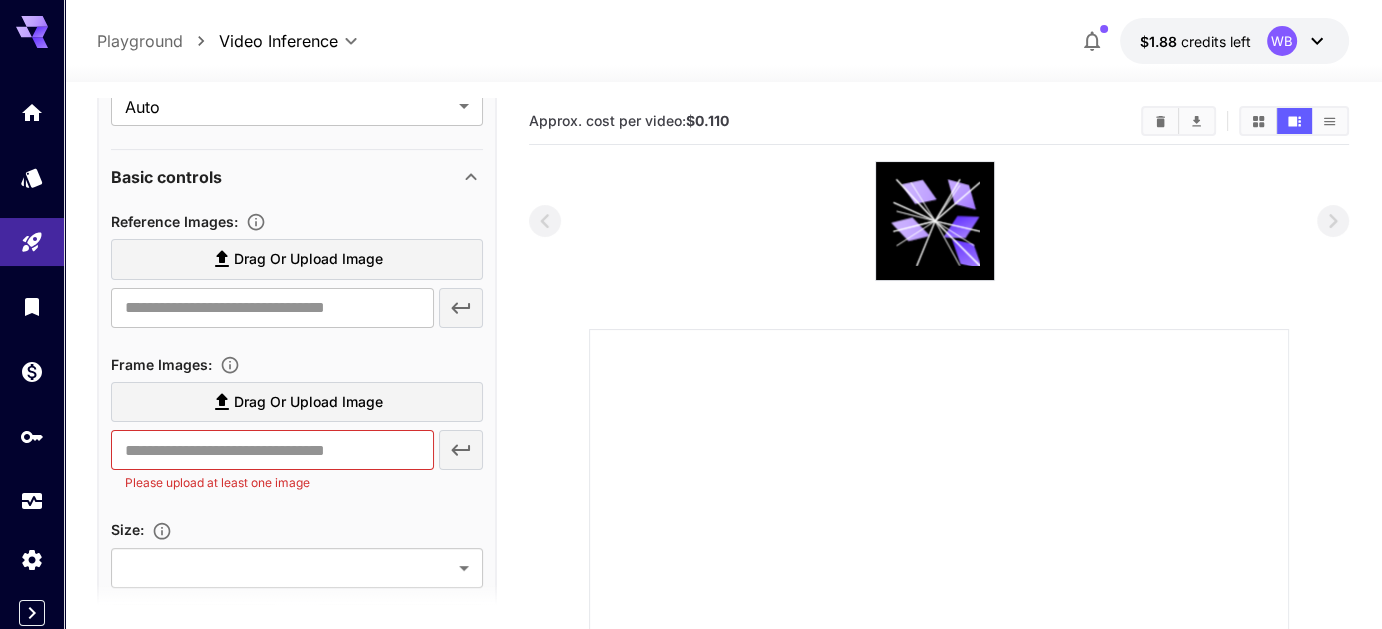 scroll, scrollTop: 600, scrollLeft: 0, axis: vertical 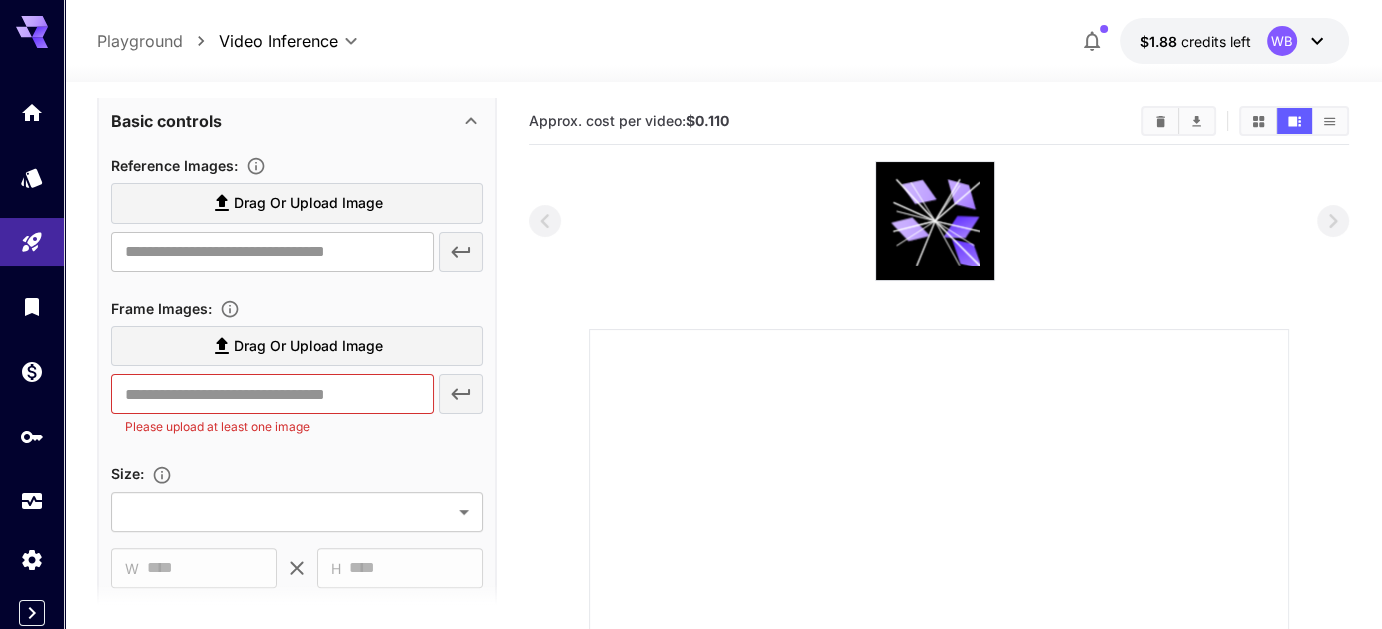 click on "Drag or upload image" at bounding box center [308, 346] 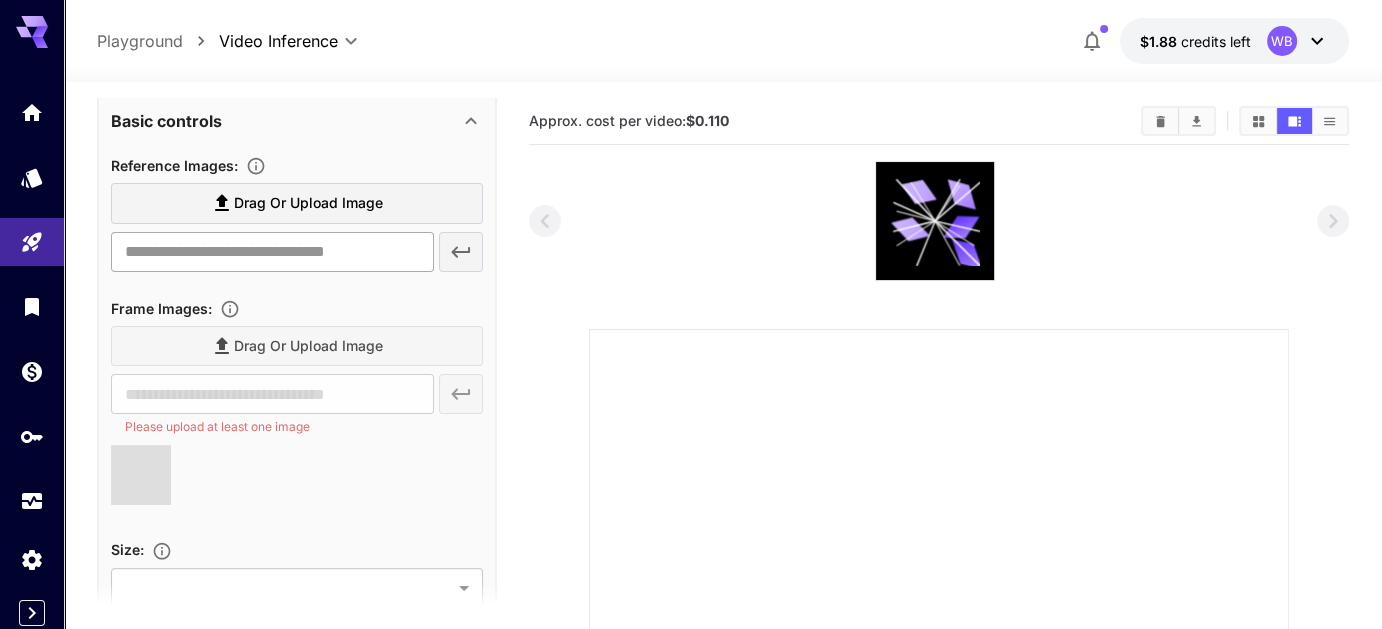 type on "**********" 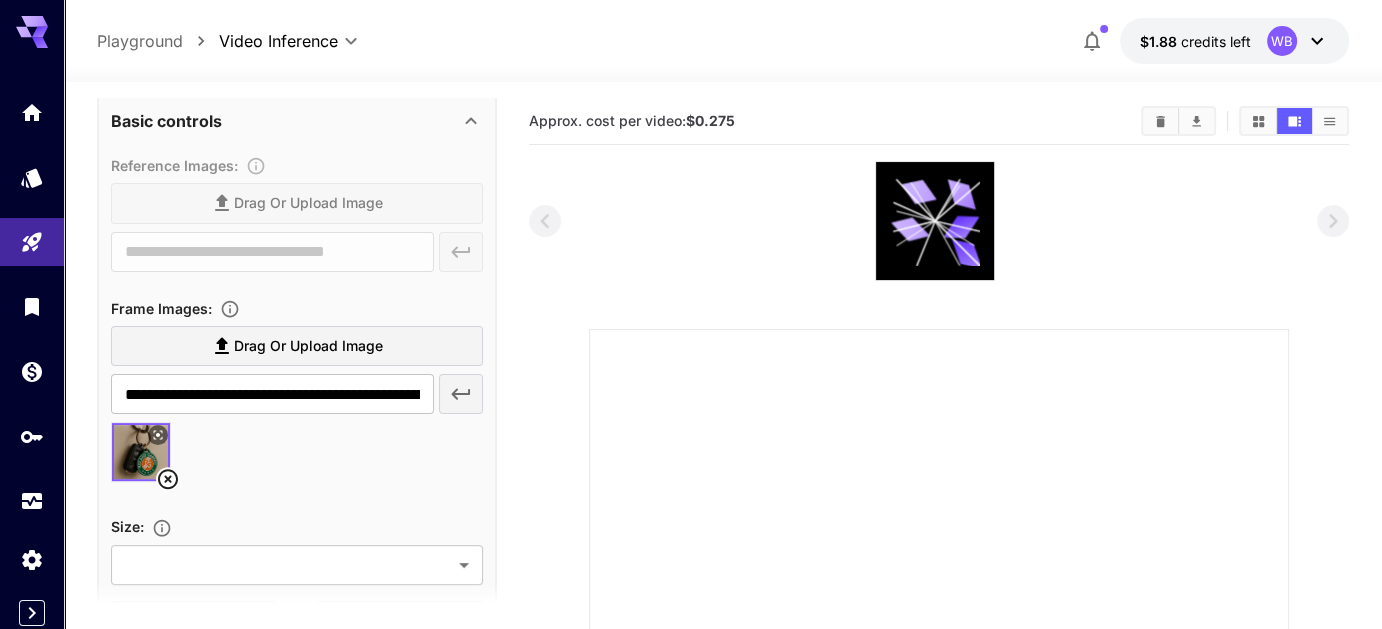 click 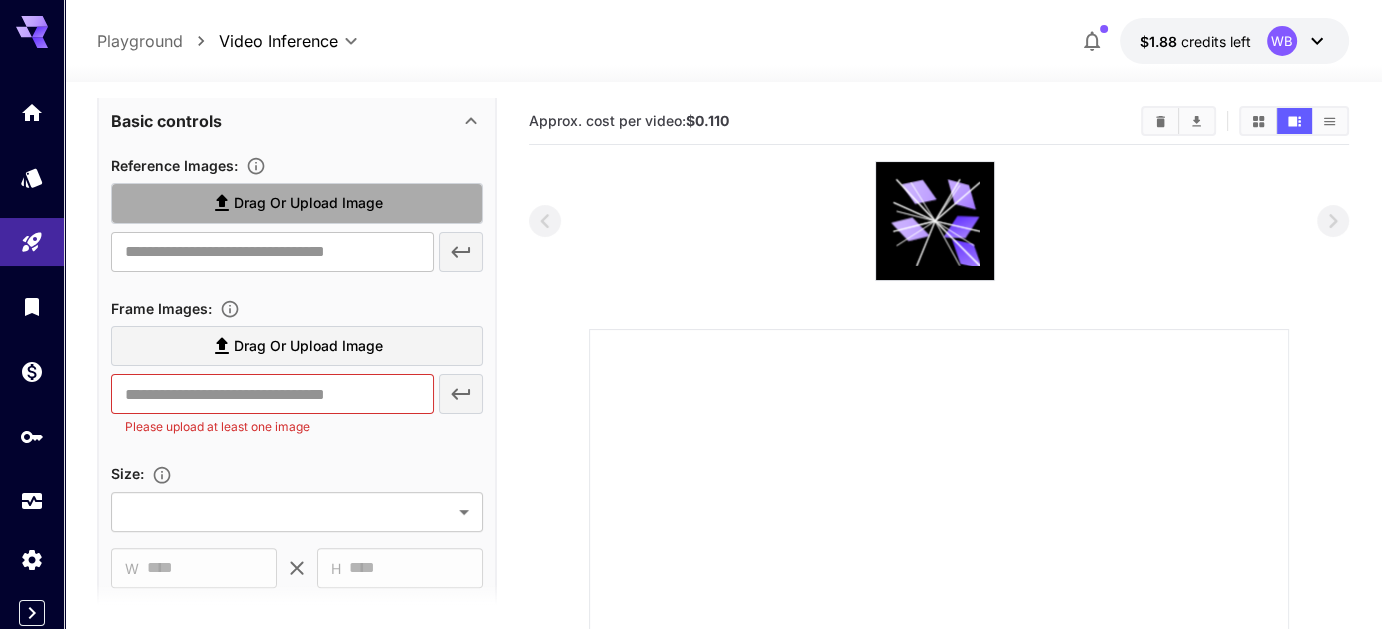 click on "Drag or upload image" at bounding box center (308, 203) 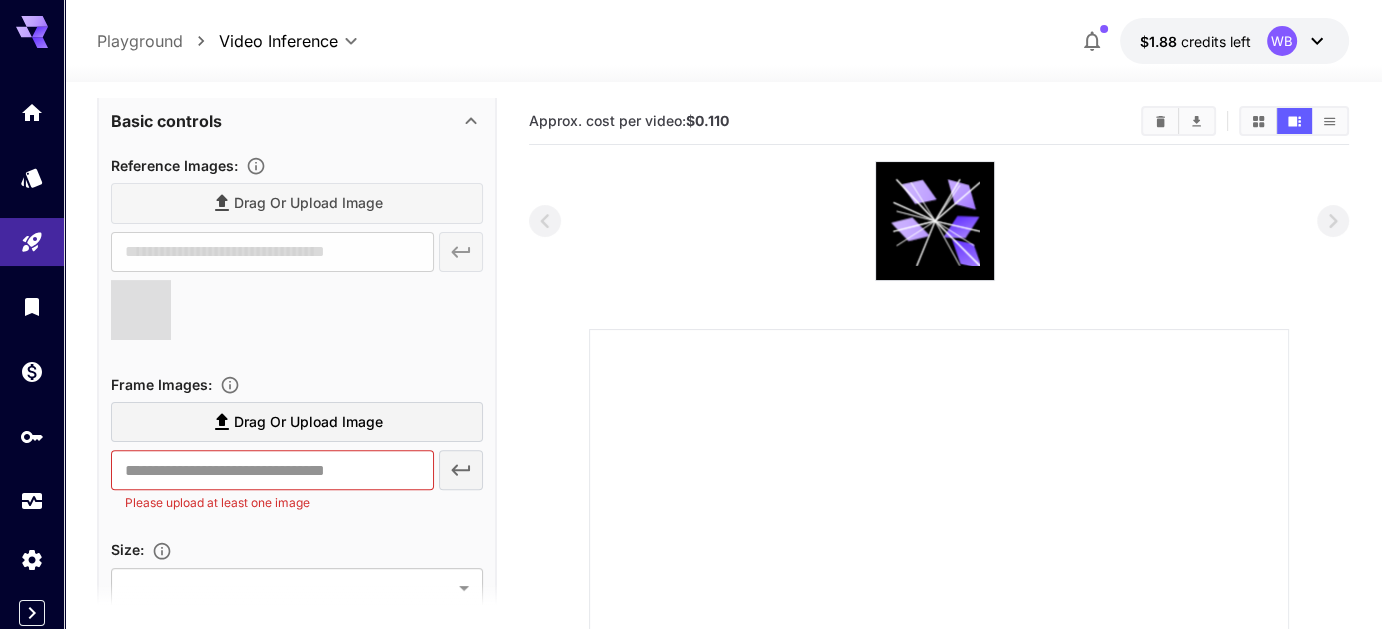 type on "**********" 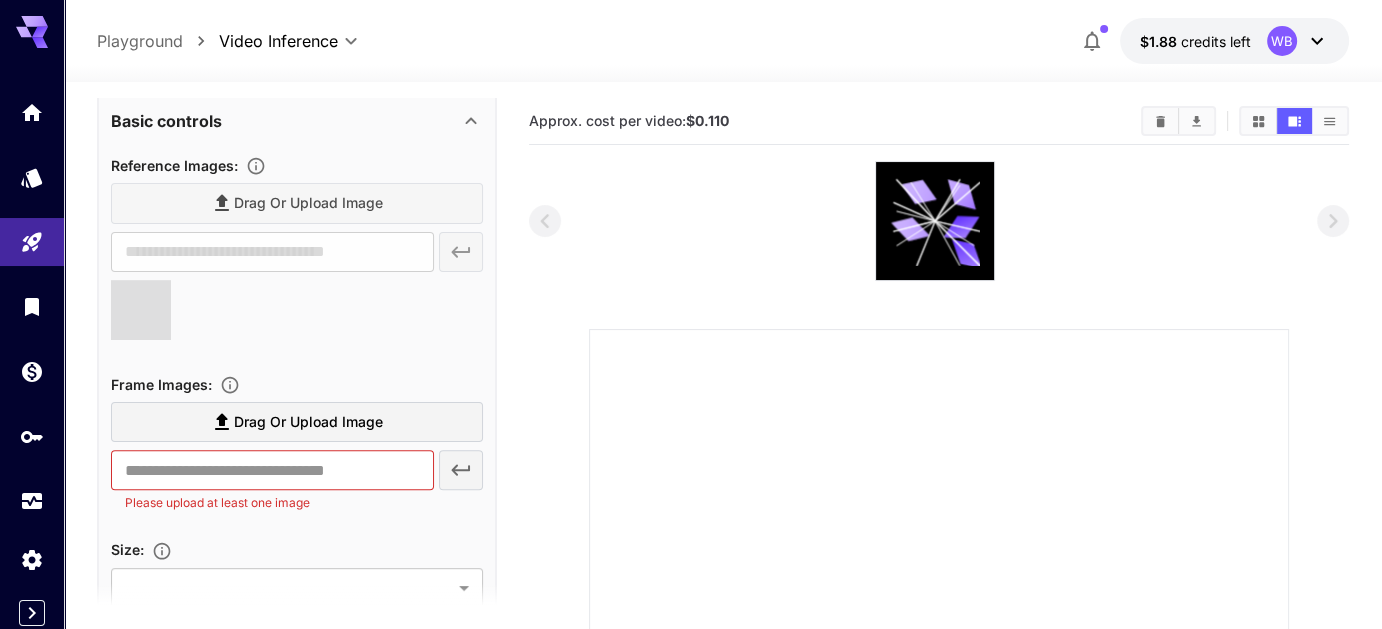 type on "***" 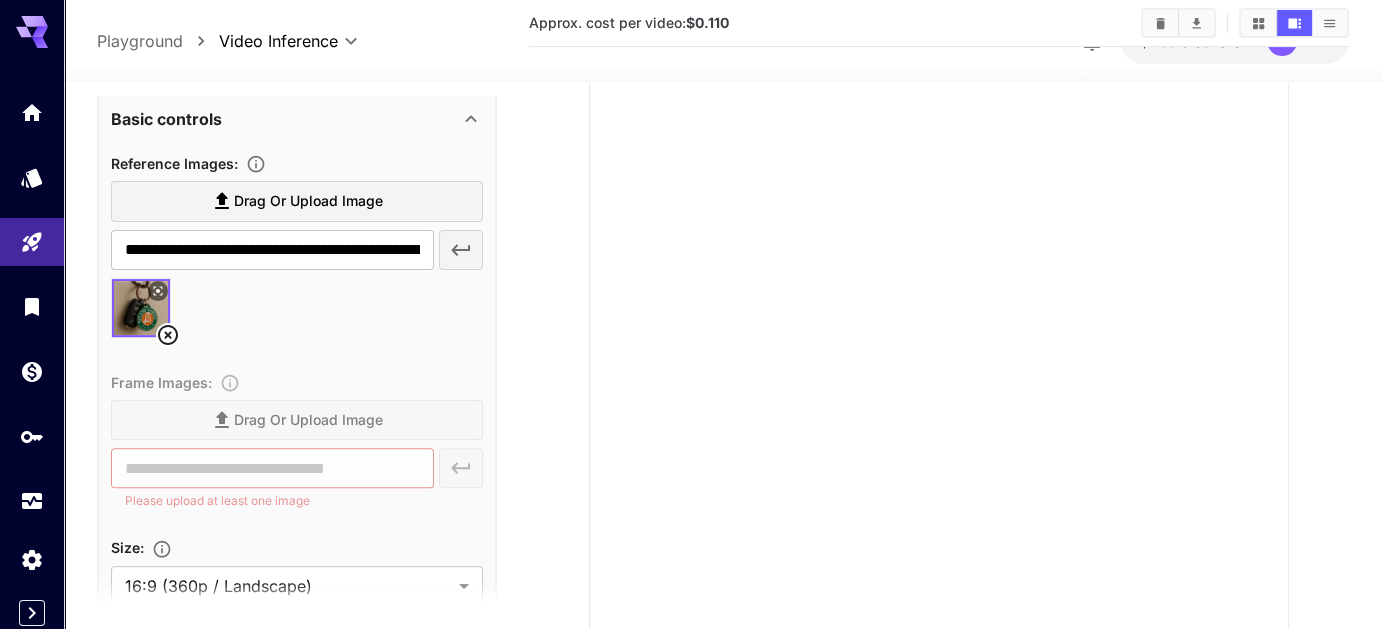 scroll, scrollTop: 300, scrollLeft: 0, axis: vertical 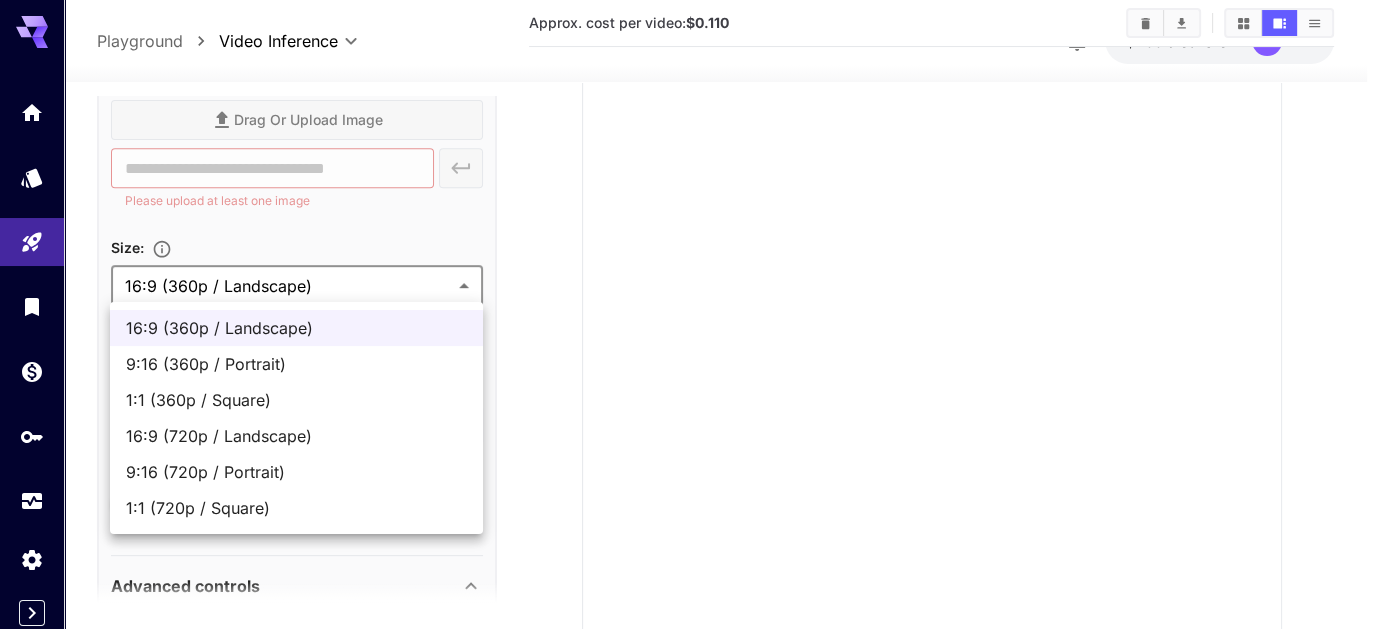 click on "**********" at bounding box center (691, 244) 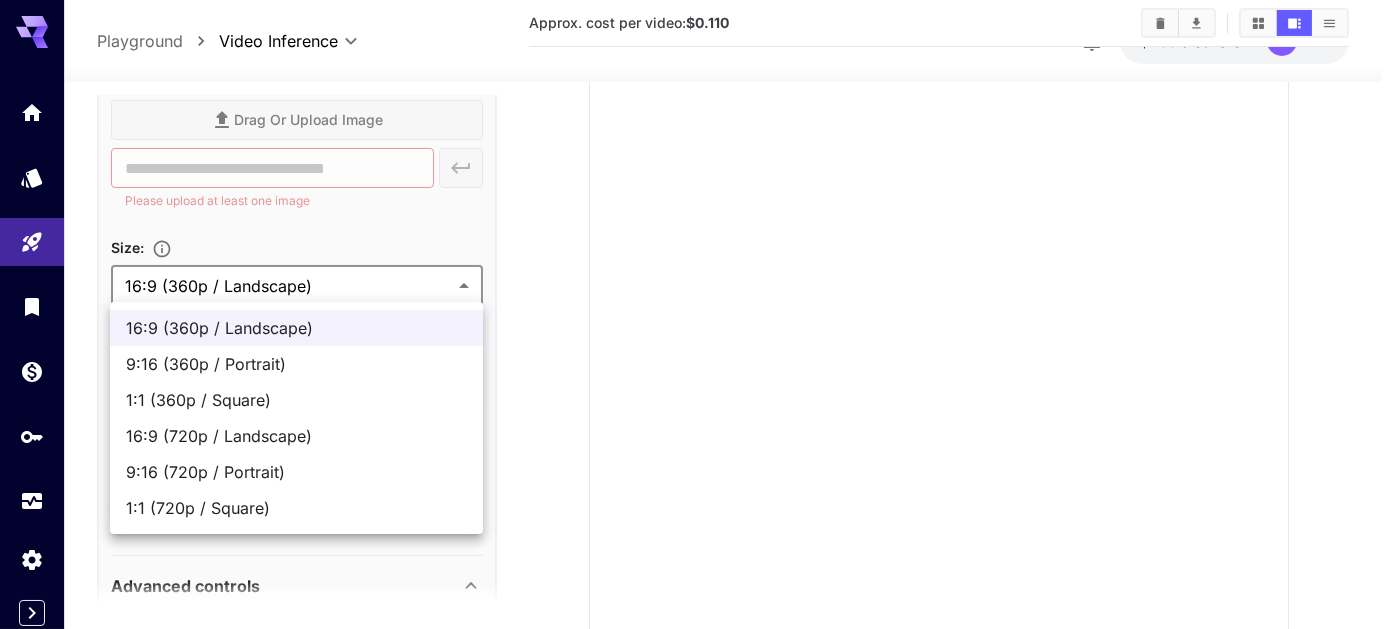 click on "9:16 (720p / Portrait)" at bounding box center [296, 472] 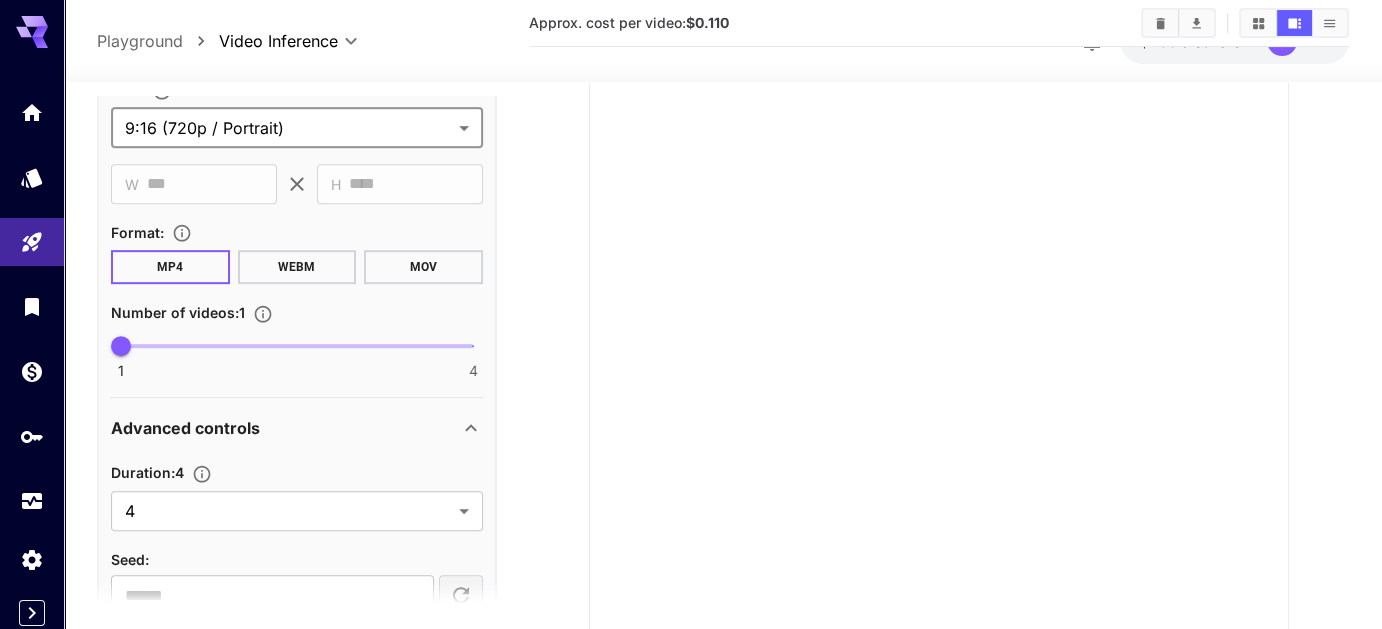 scroll, scrollTop: 1173, scrollLeft: 0, axis: vertical 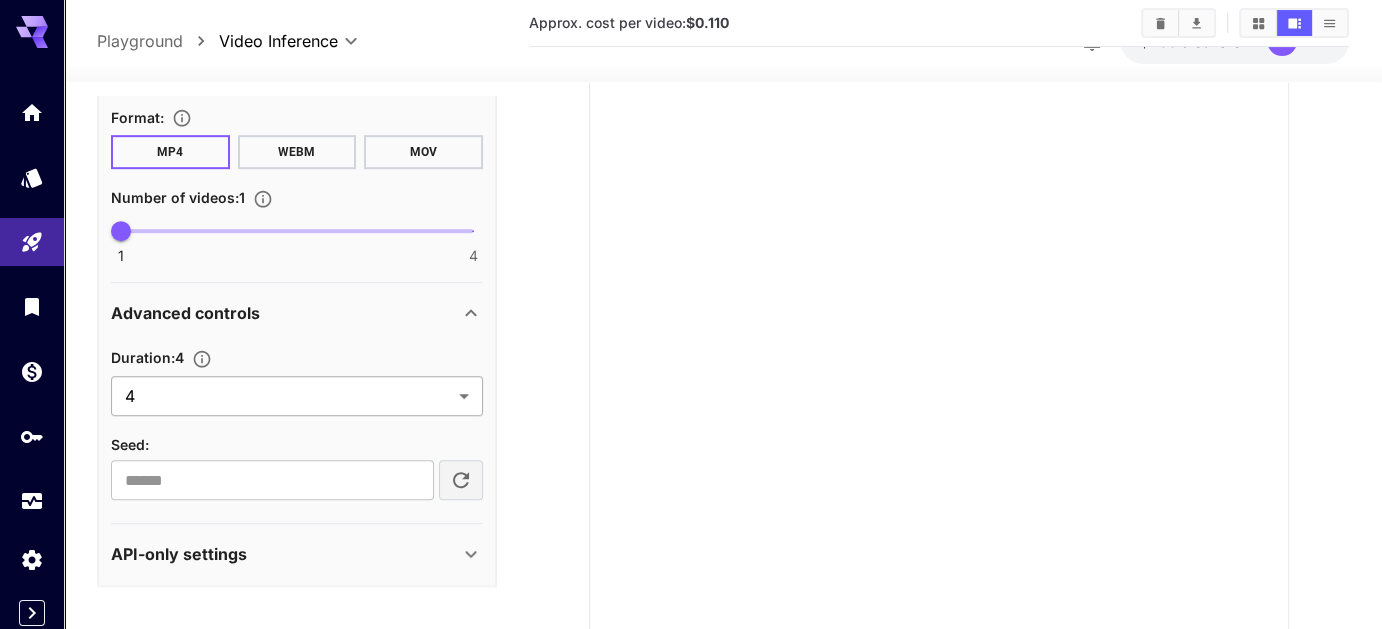 click on "**********" at bounding box center [691, 244] 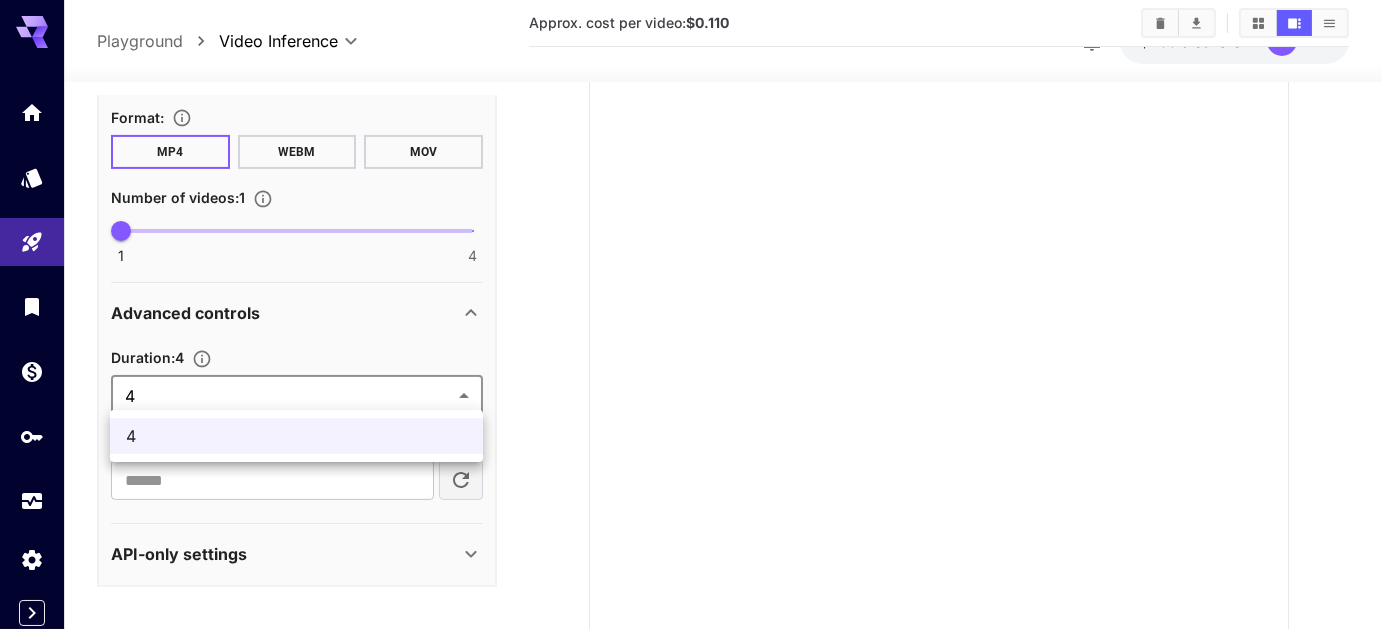 click on "4" at bounding box center [296, 436] 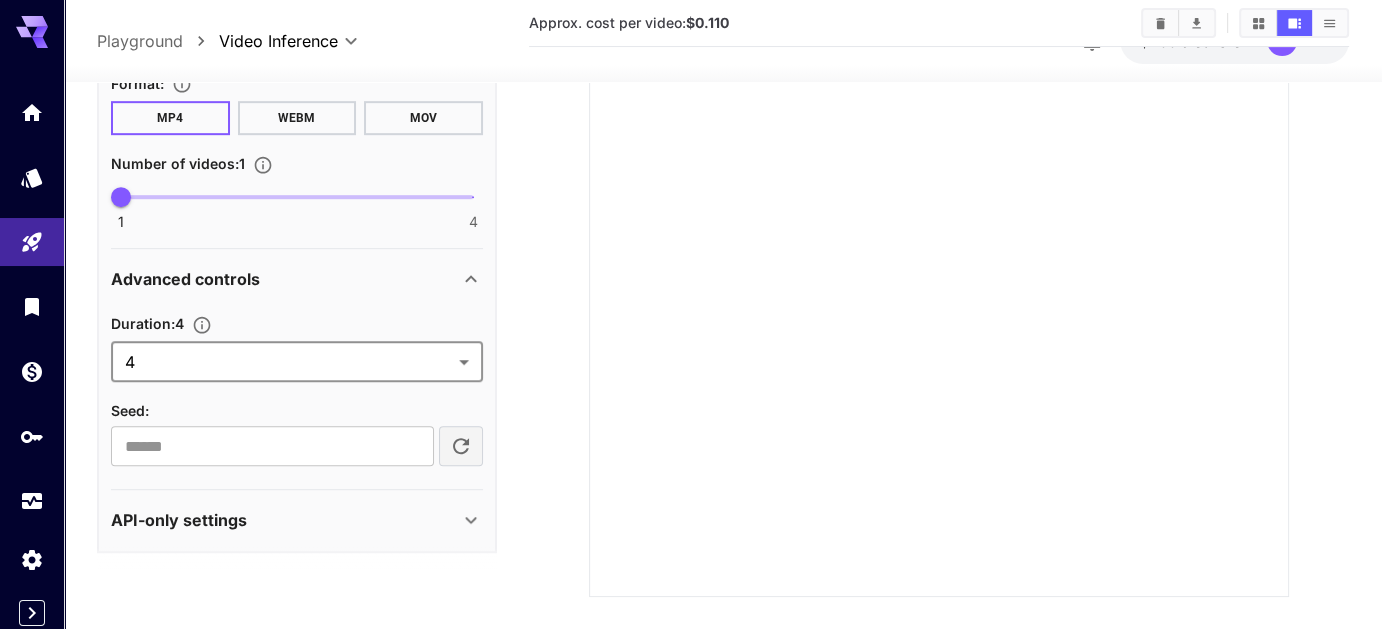 scroll, scrollTop: 459, scrollLeft: 0, axis: vertical 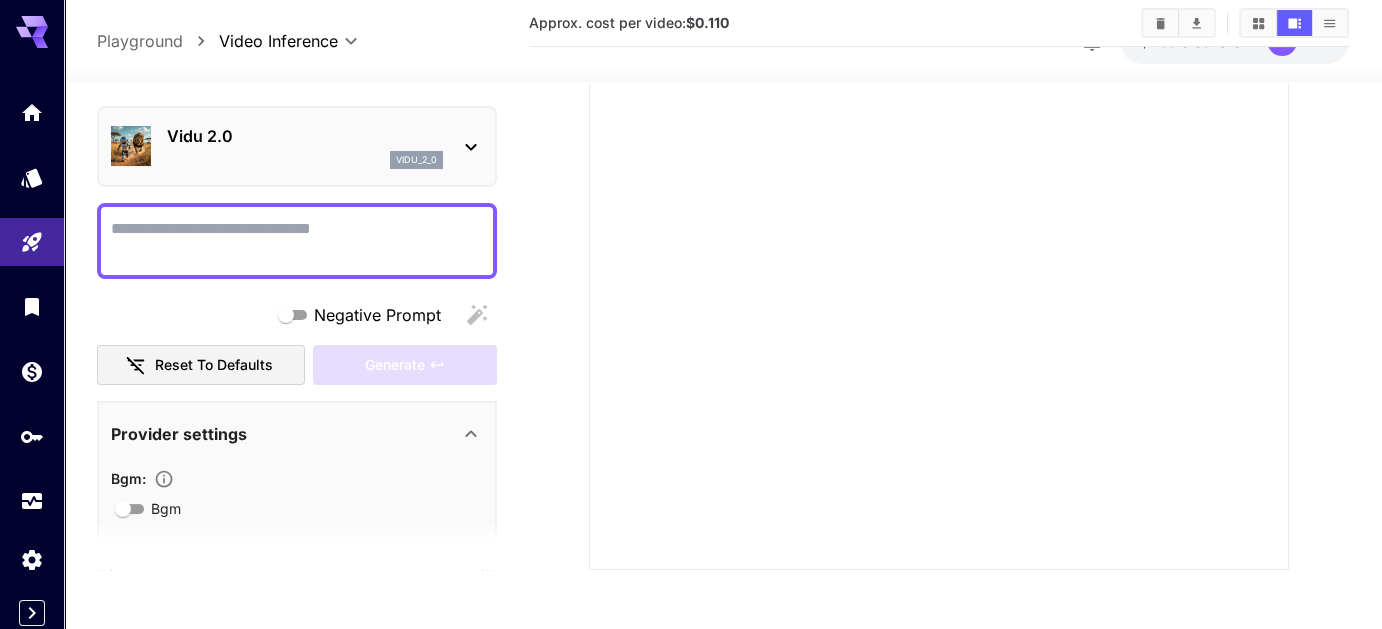 click on "Negative Prompt" at bounding box center (297, 241) 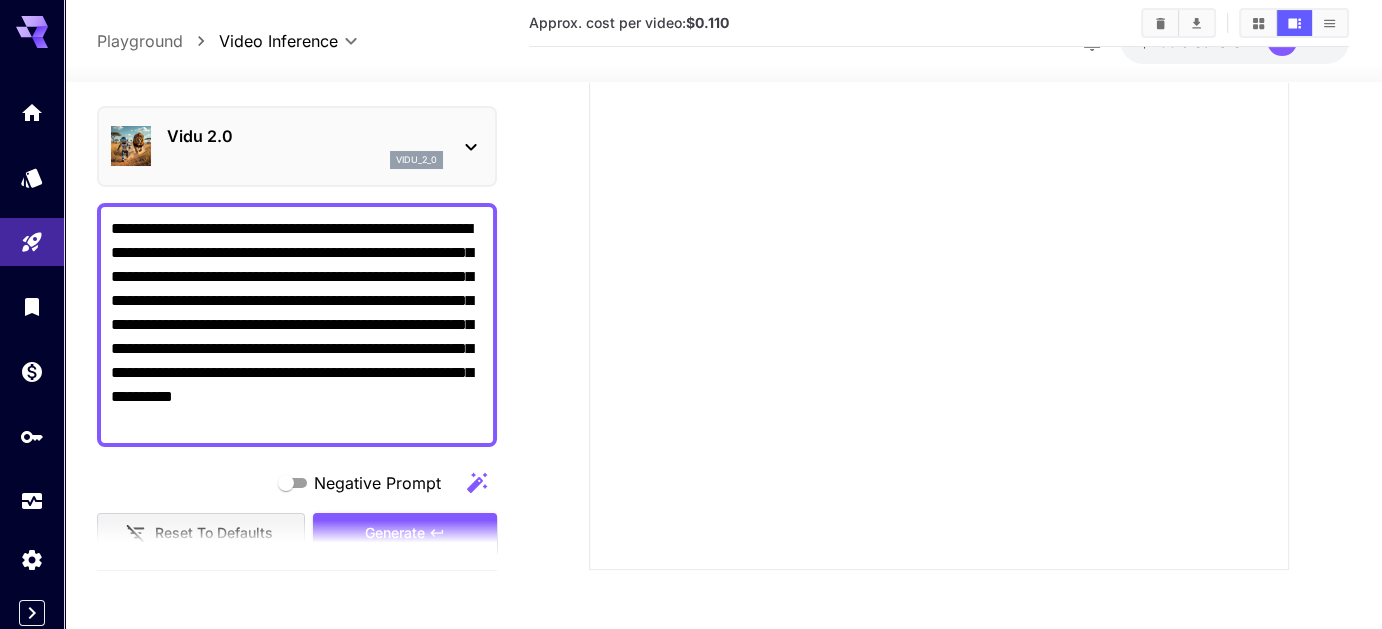 type on "**********" 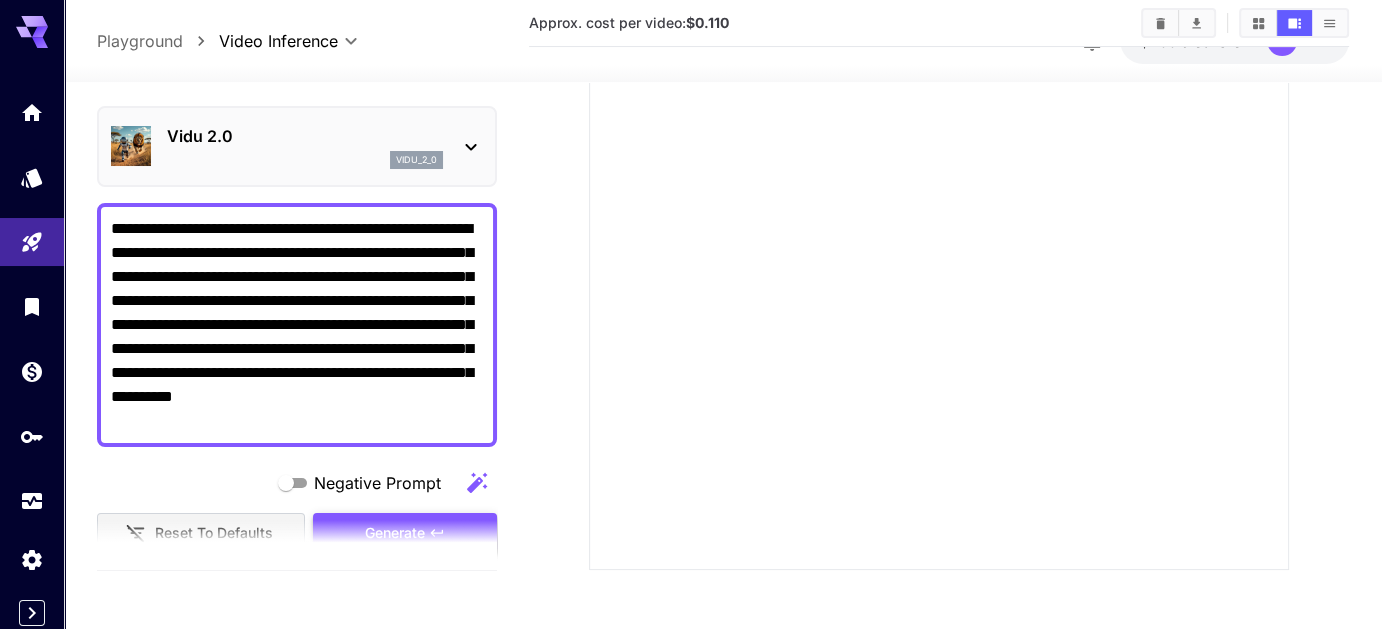 click on "Generate" at bounding box center (405, 533) 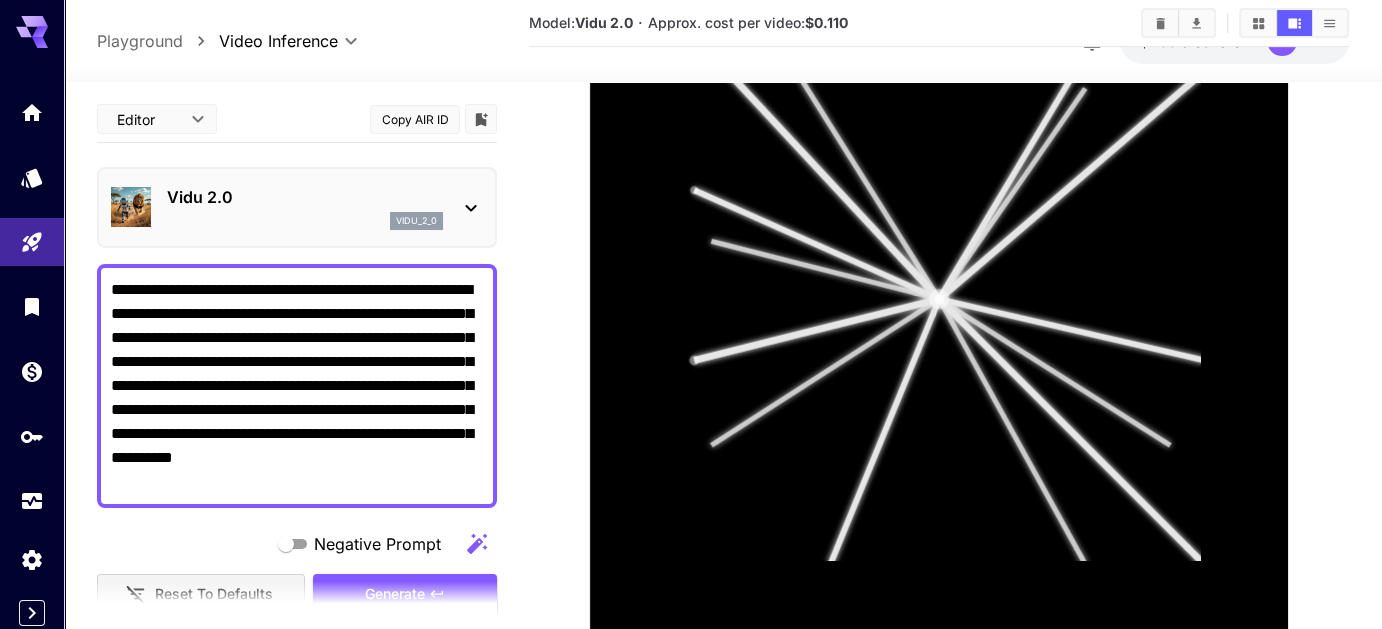 scroll, scrollTop: 576, scrollLeft: 0, axis: vertical 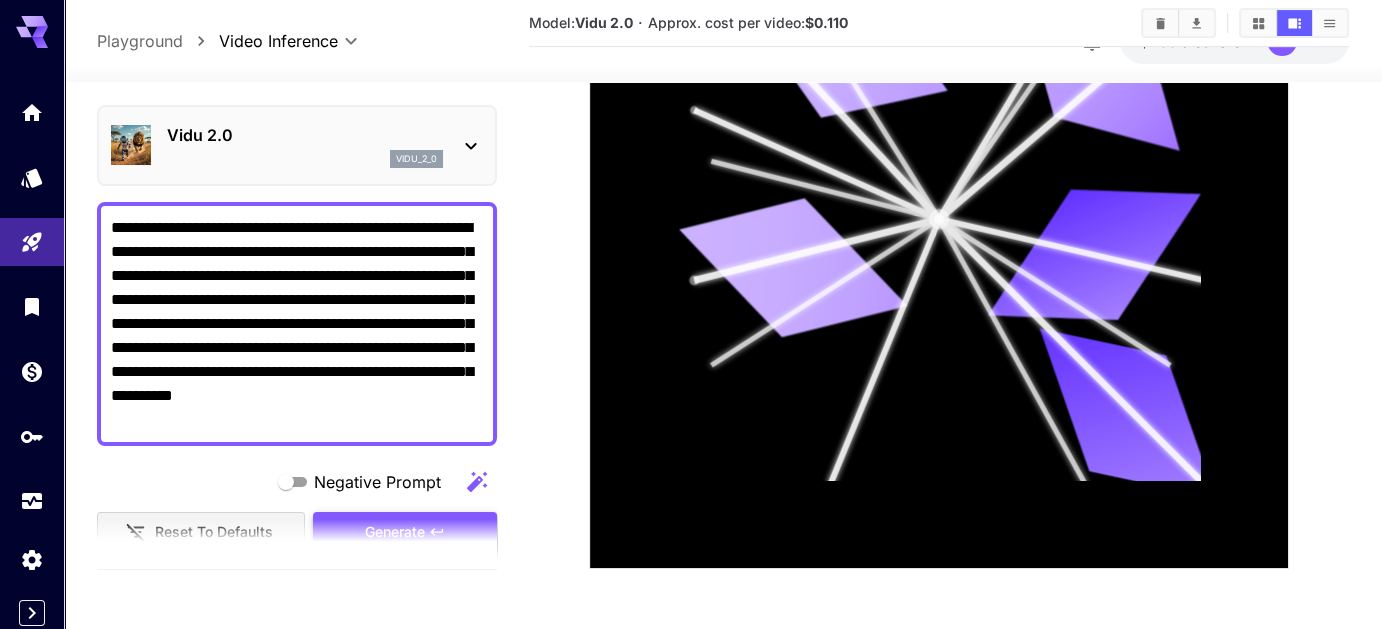 click on "Generate" at bounding box center [405, 532] 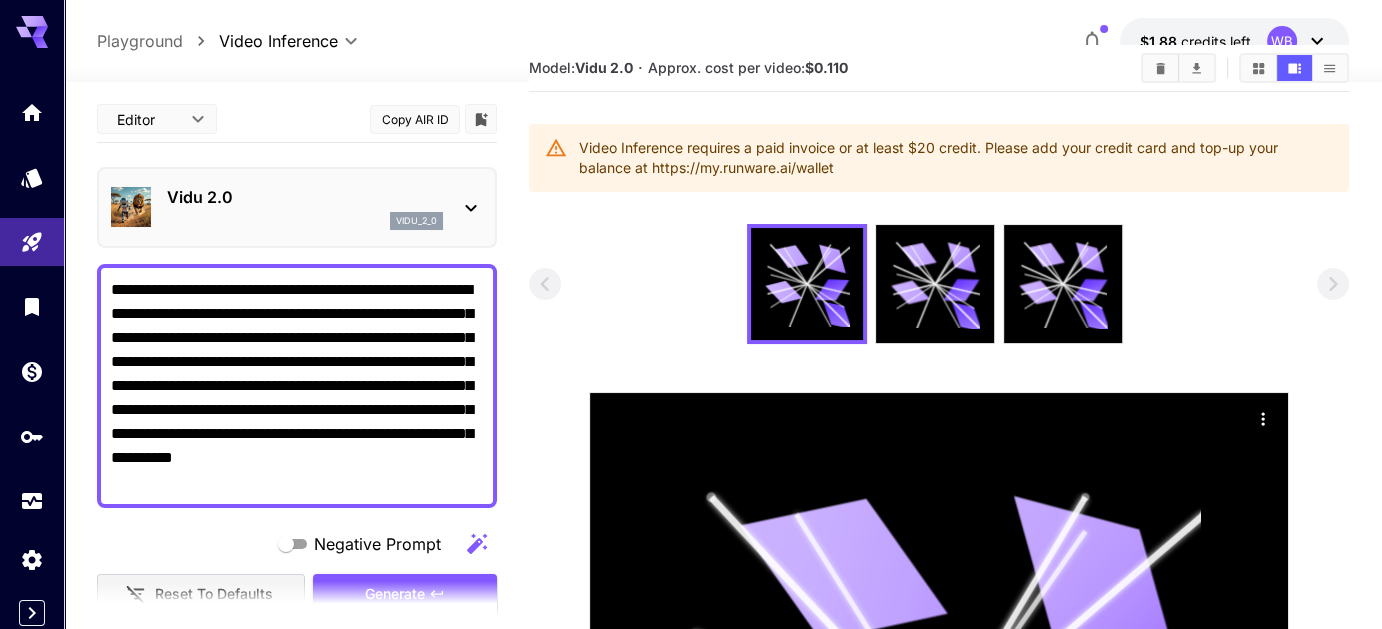 scroll, scrollTop: 0, scrollLeft: 0, axis: both 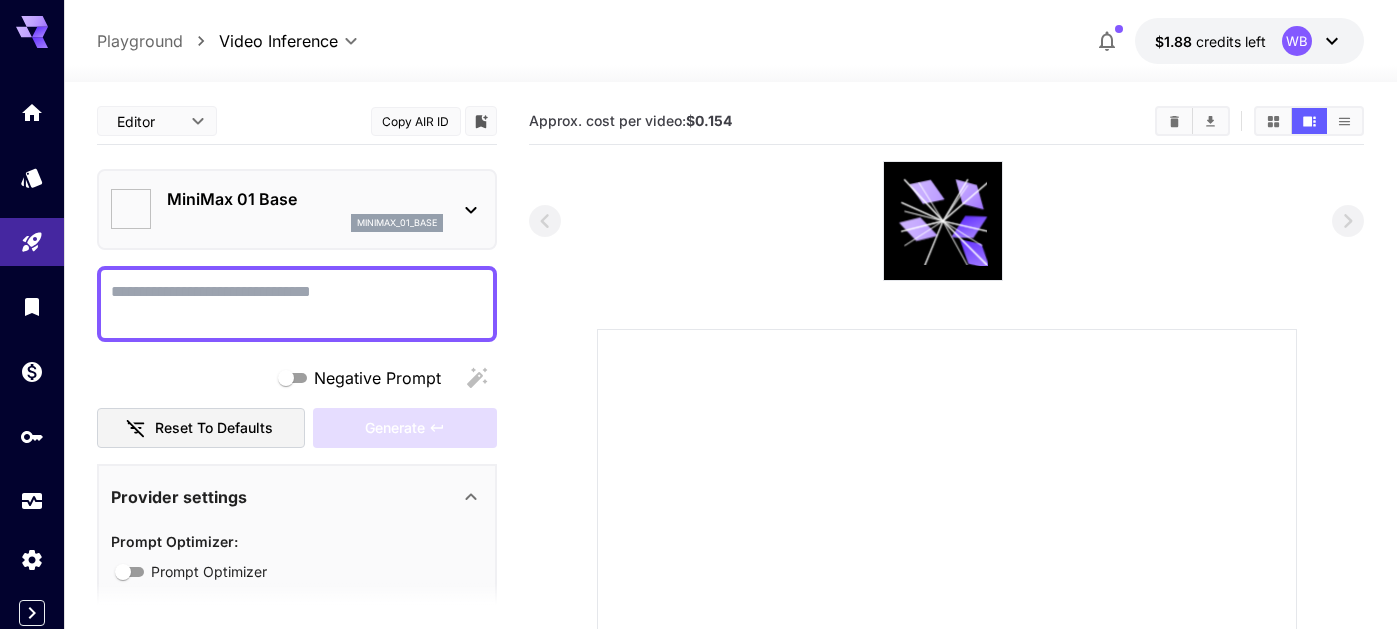 type on "*" 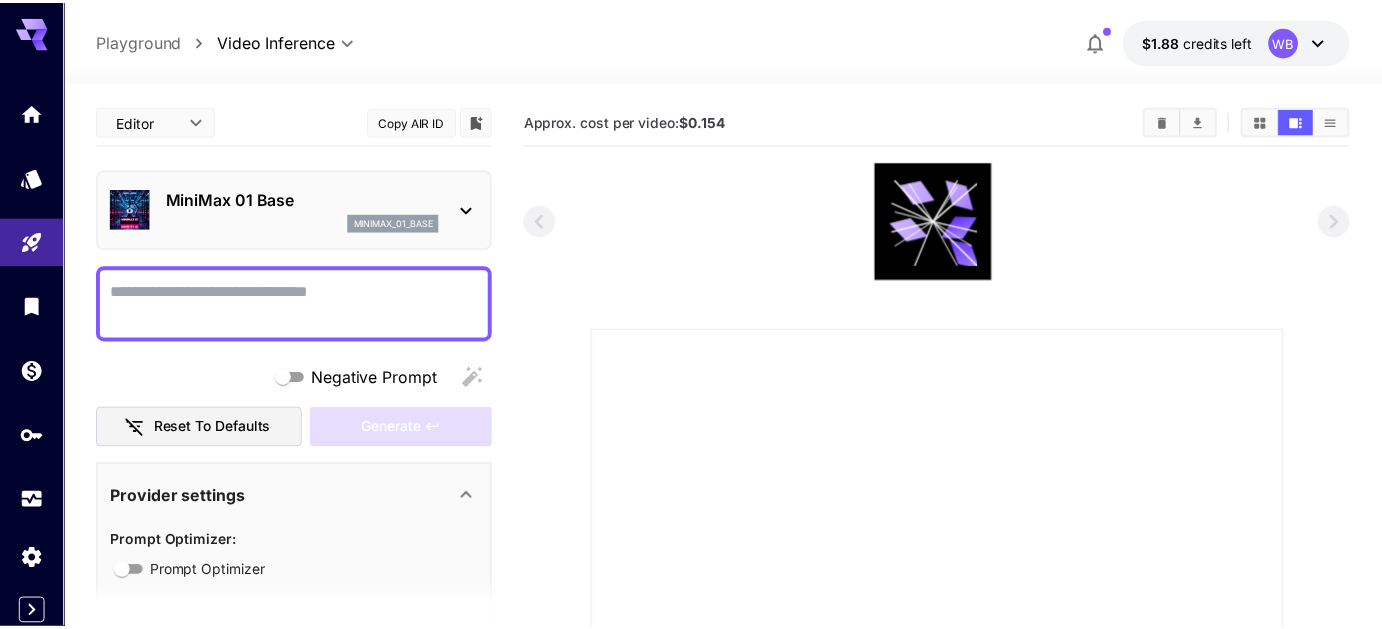 scroll, scrollTop: 0, scrollLeft: 0, axis: both 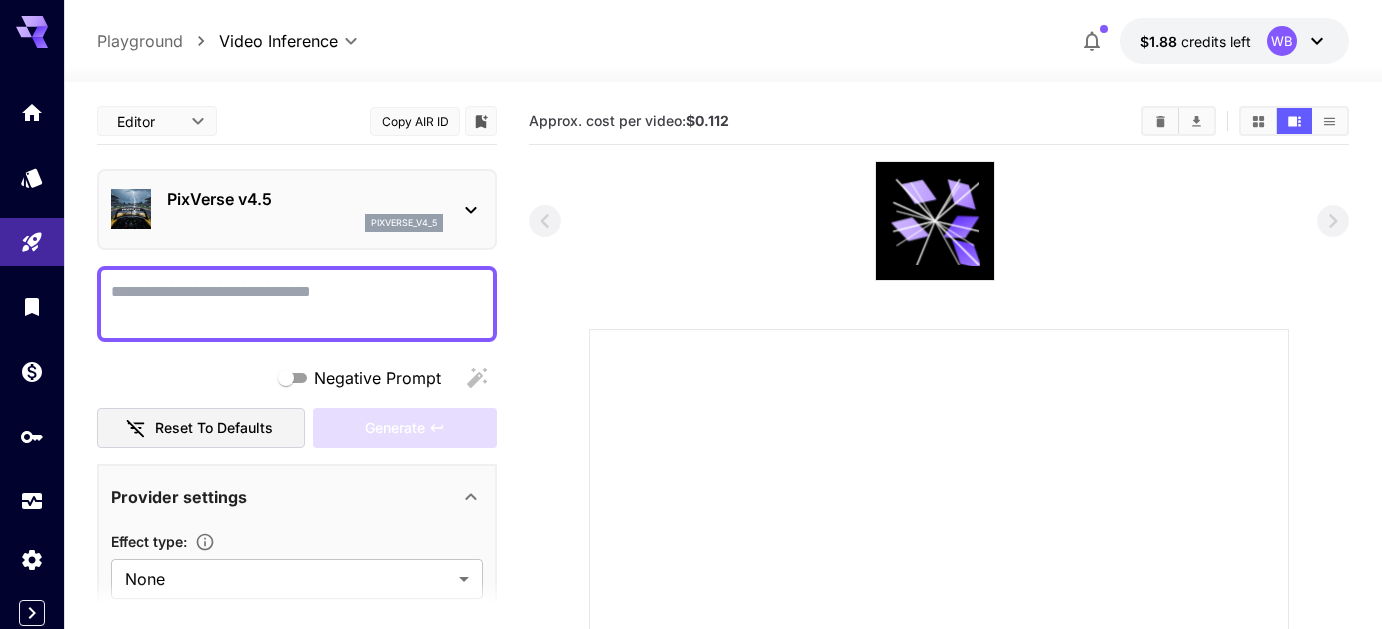 type on "**********" 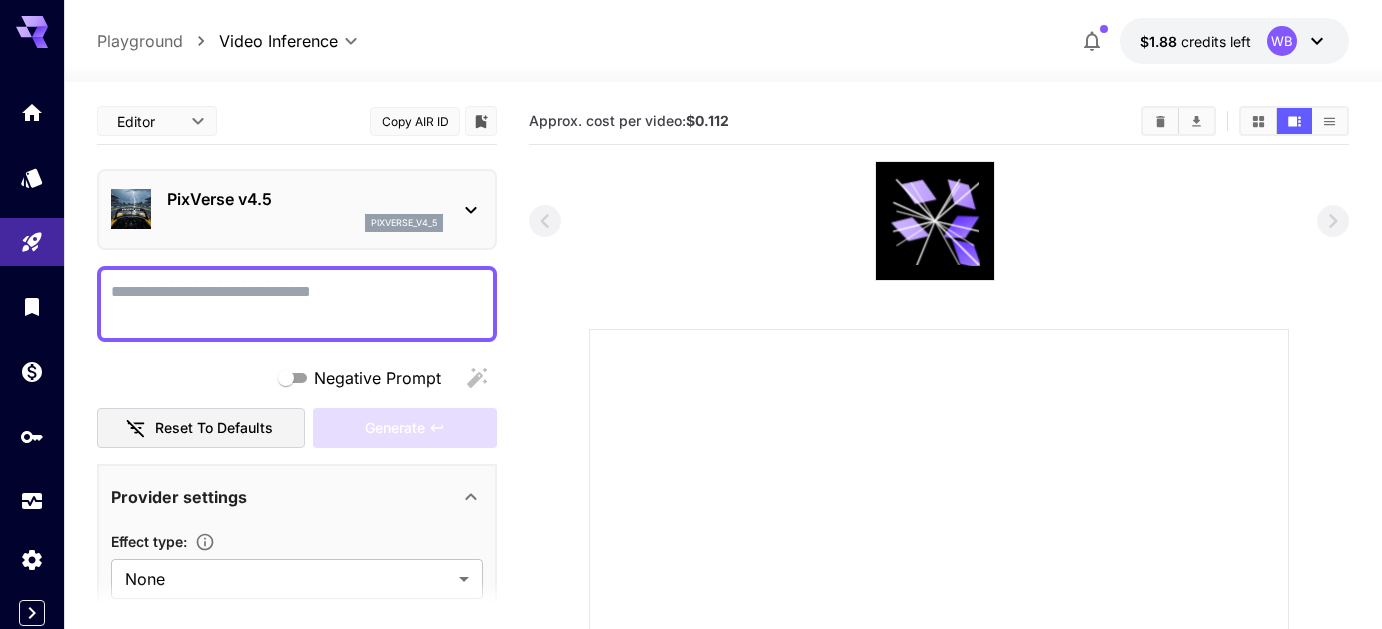 scroll, scrollTop: 0, scrollLeft: 0, axis: both 